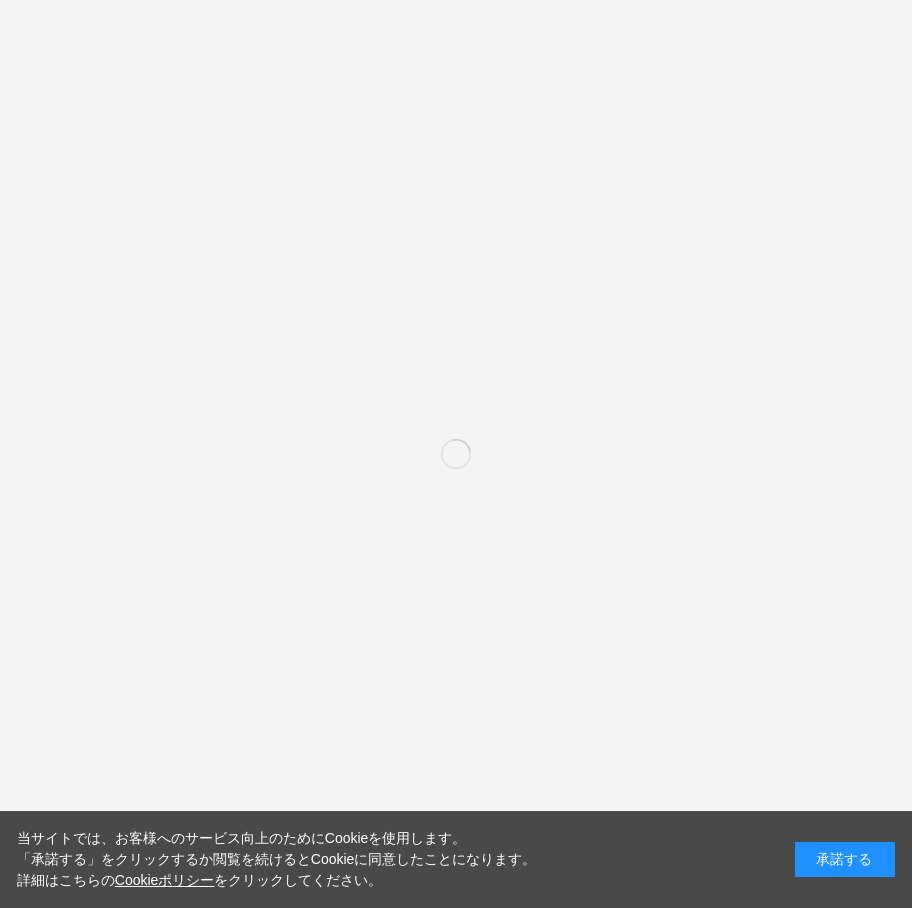 scroll, scrollTop: 0, scrollLeft: 0, axis: both 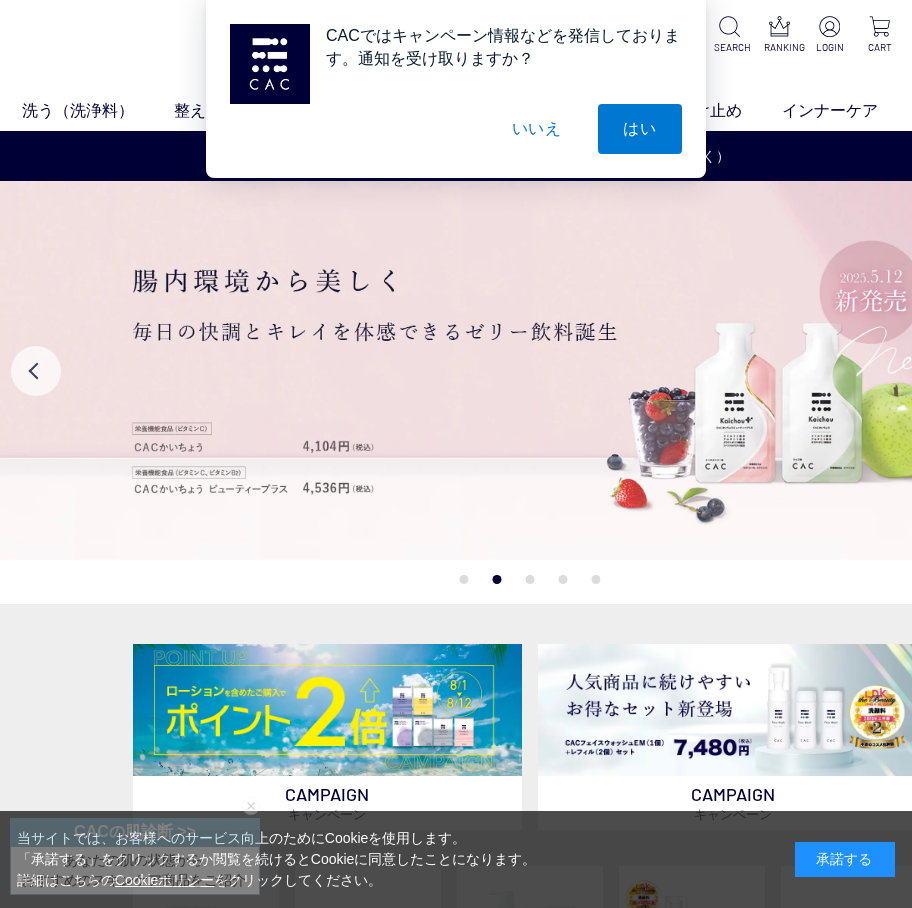 click on "いいえ" at bounding box center (537, 129) 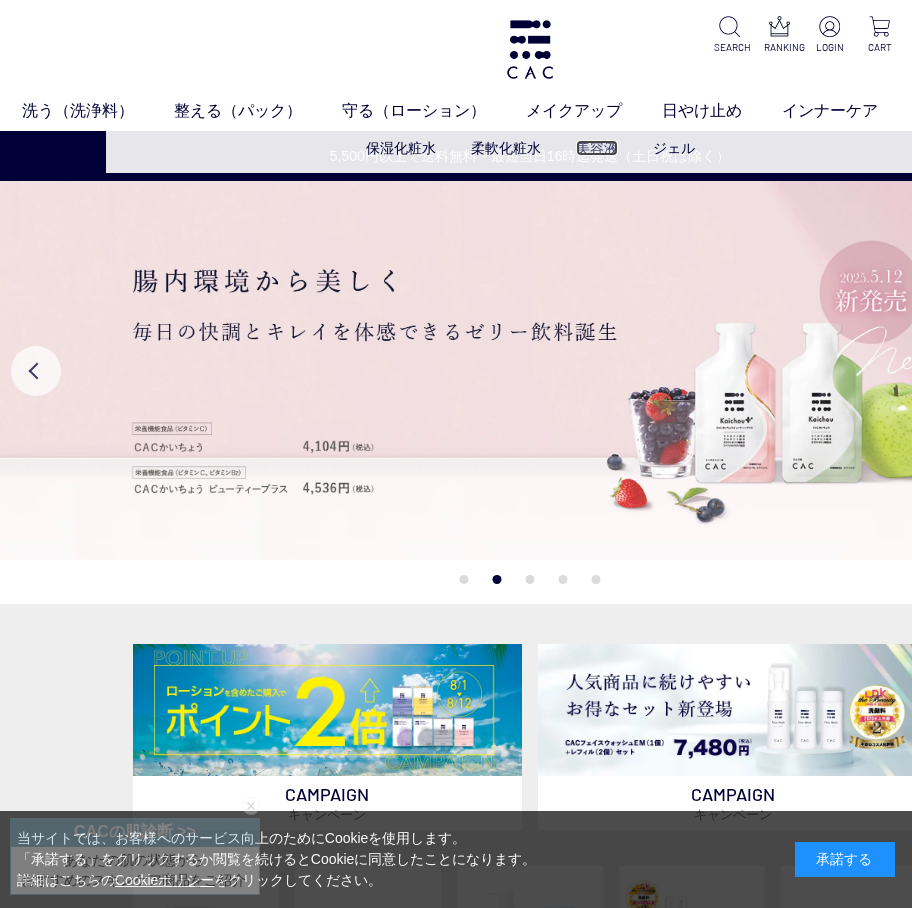 click on "美容液" at bounding box center (597, 148) 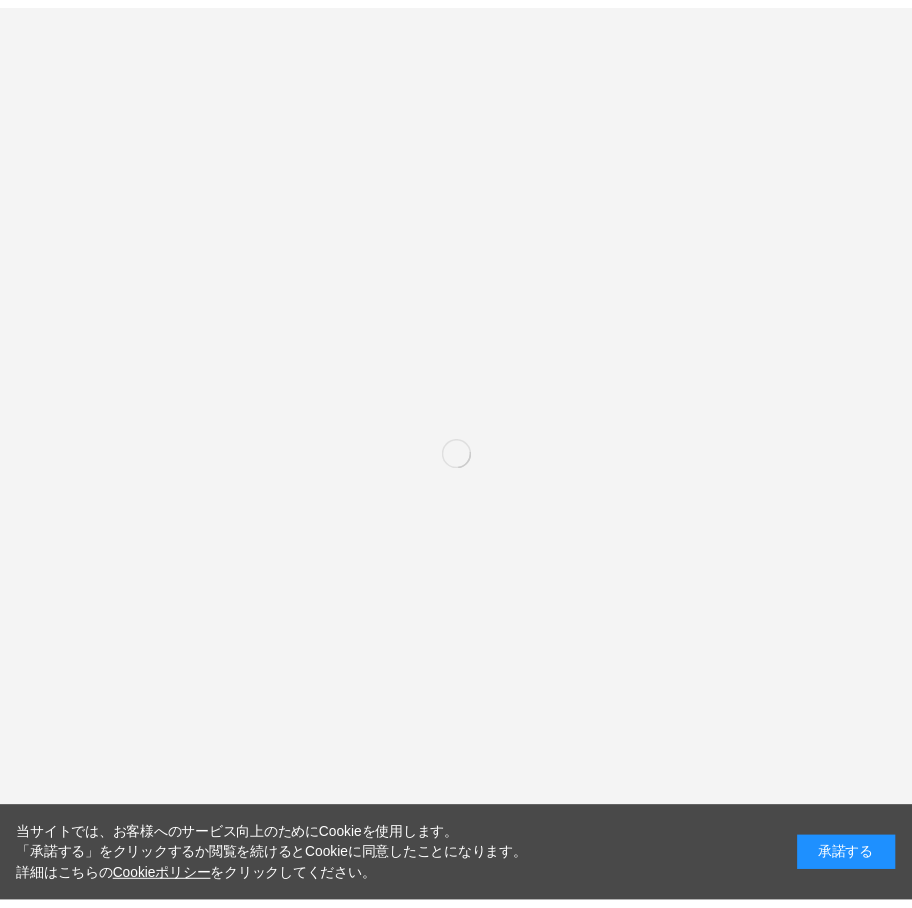 scroll, scrollTop: 0, scrollLeft: 0, axis: both 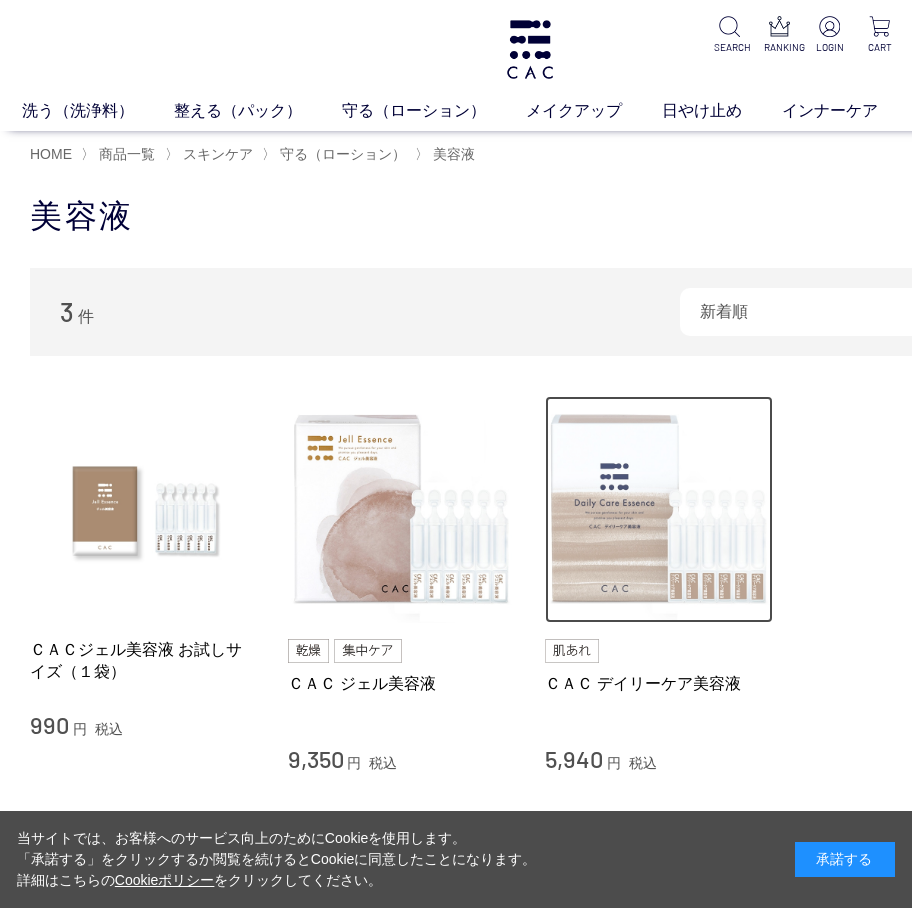 click at bounding box center (659, 510) 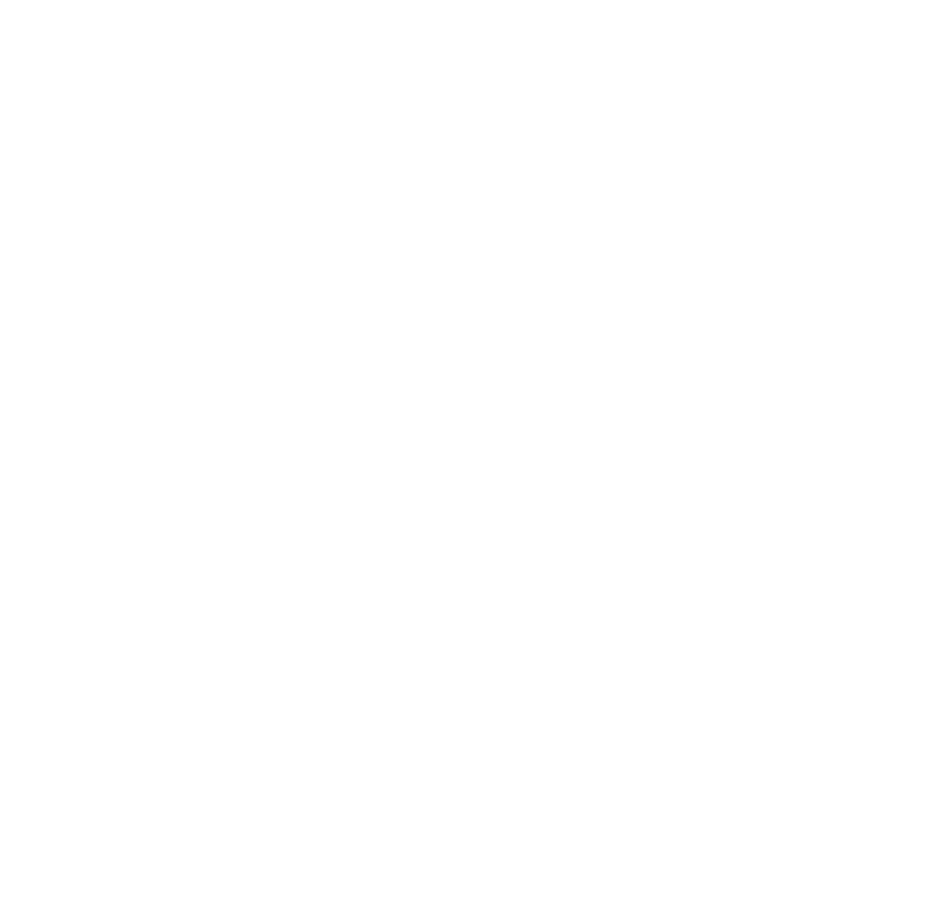 scroll, scrollTop: 0, scrollLeft: 0, axis: both 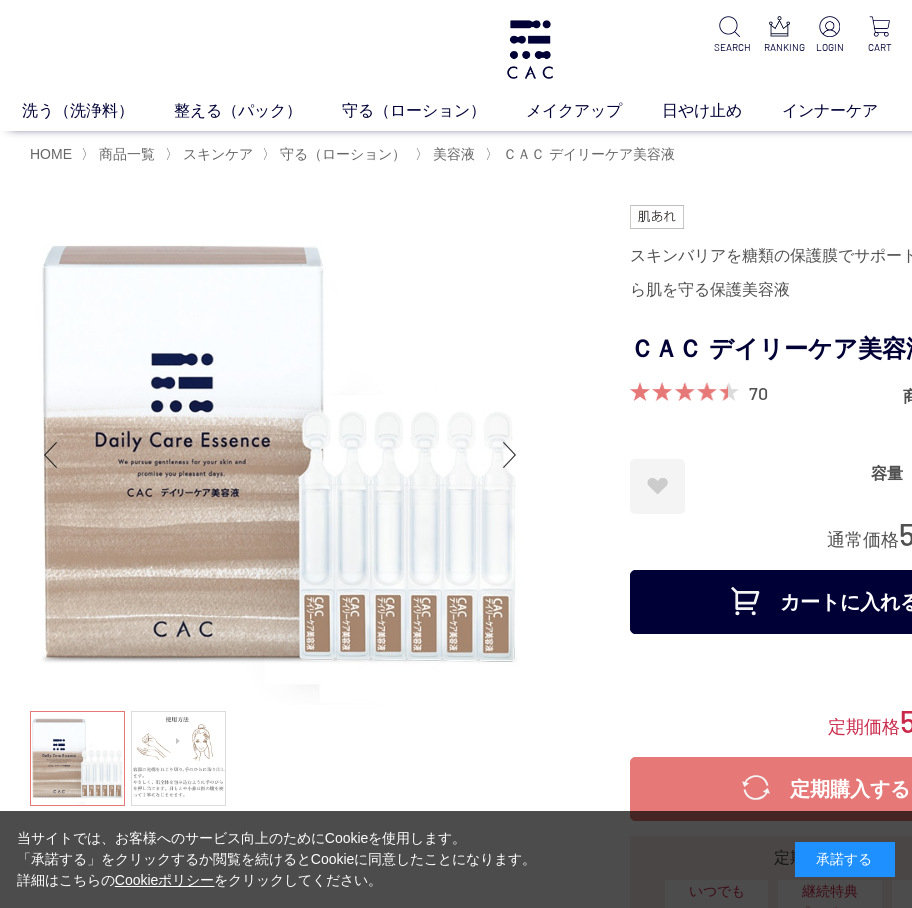 click on "カートに入れる" at bounding box center [830, 602] 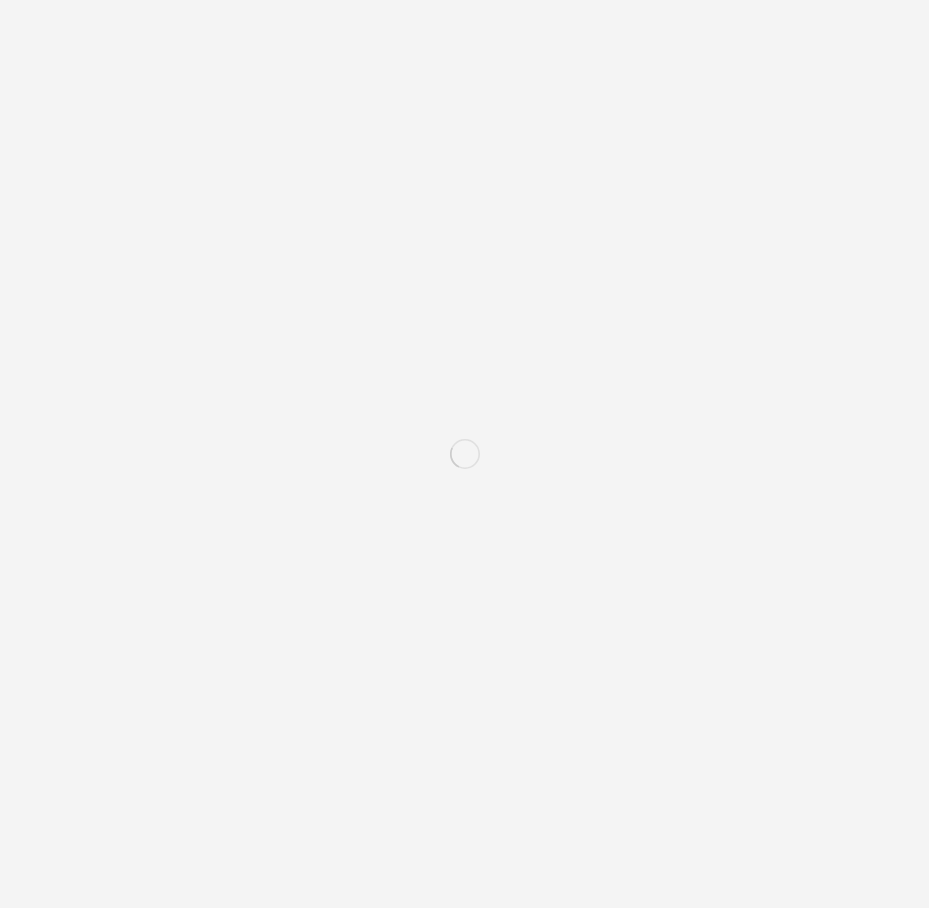 scroll, scrollTop: 0, scrollLeft: 0, axis: both 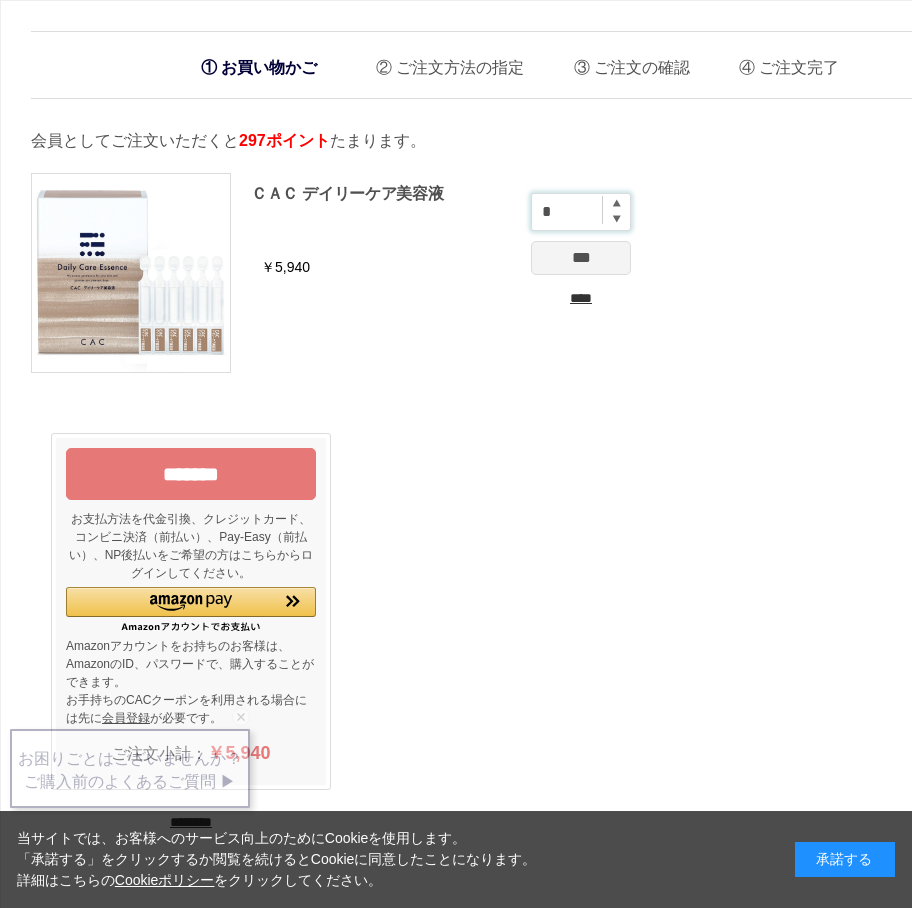 click on "*" at bounding box center [581, 212] 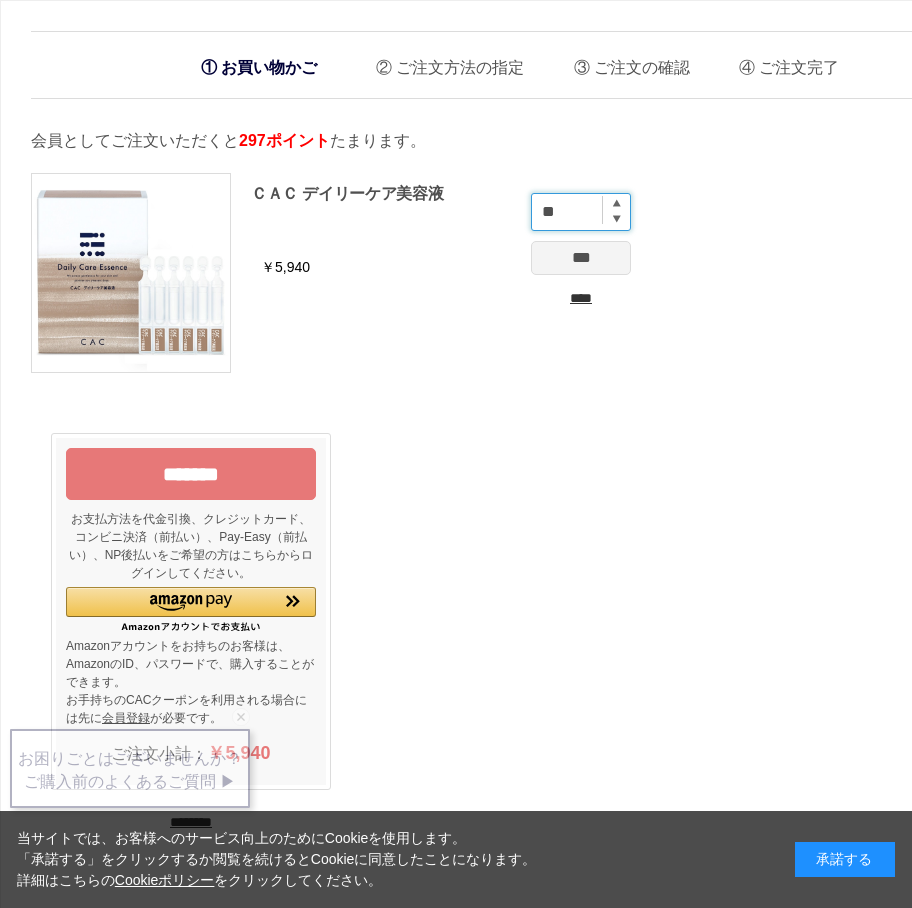 type on "**" 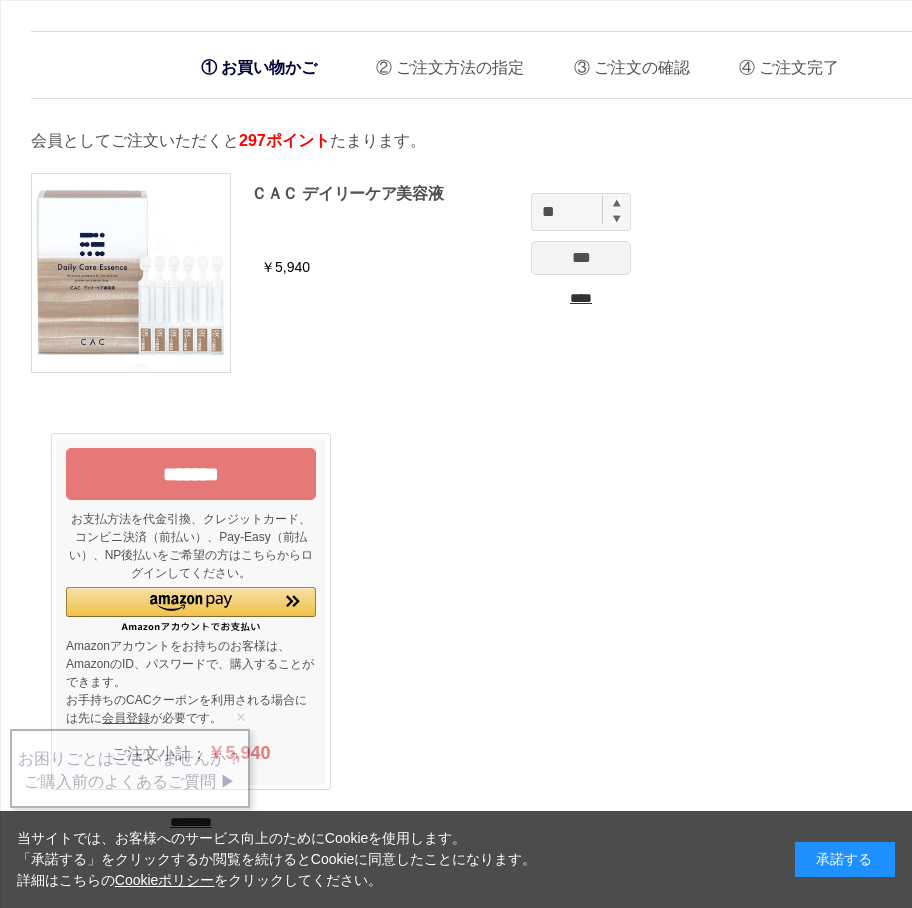click on "***" at bounding box center [581, 258] 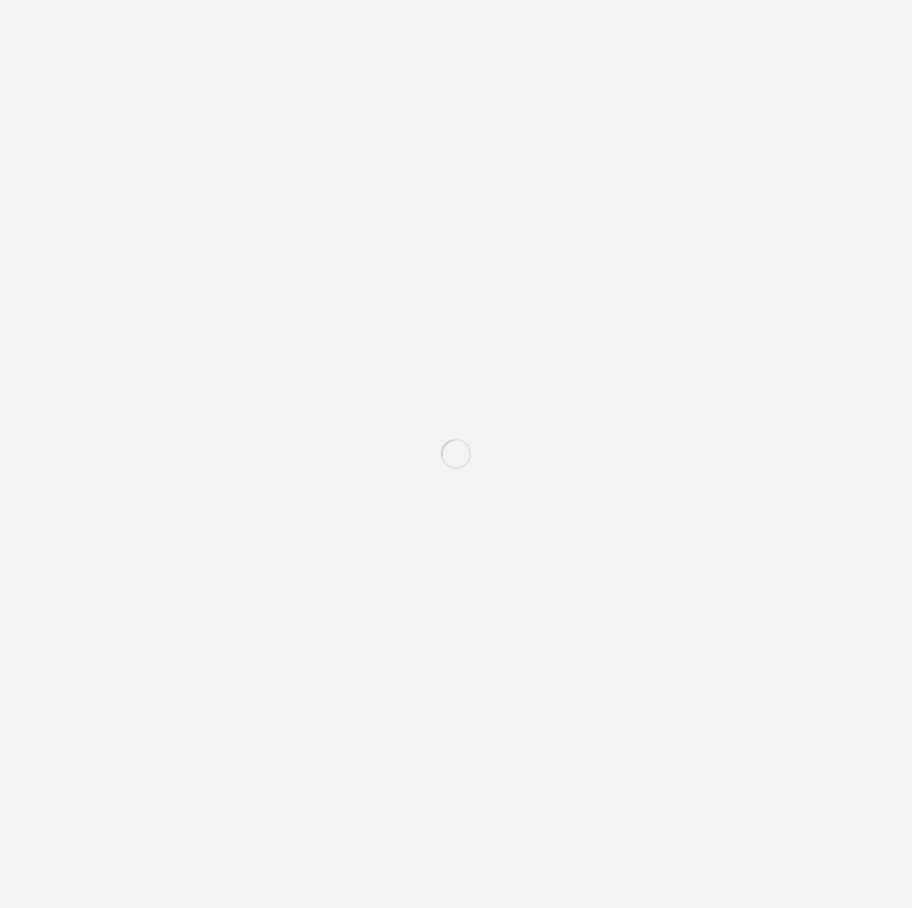 scroll, scrollTop: 0, scrollLeft: 0, axis: both 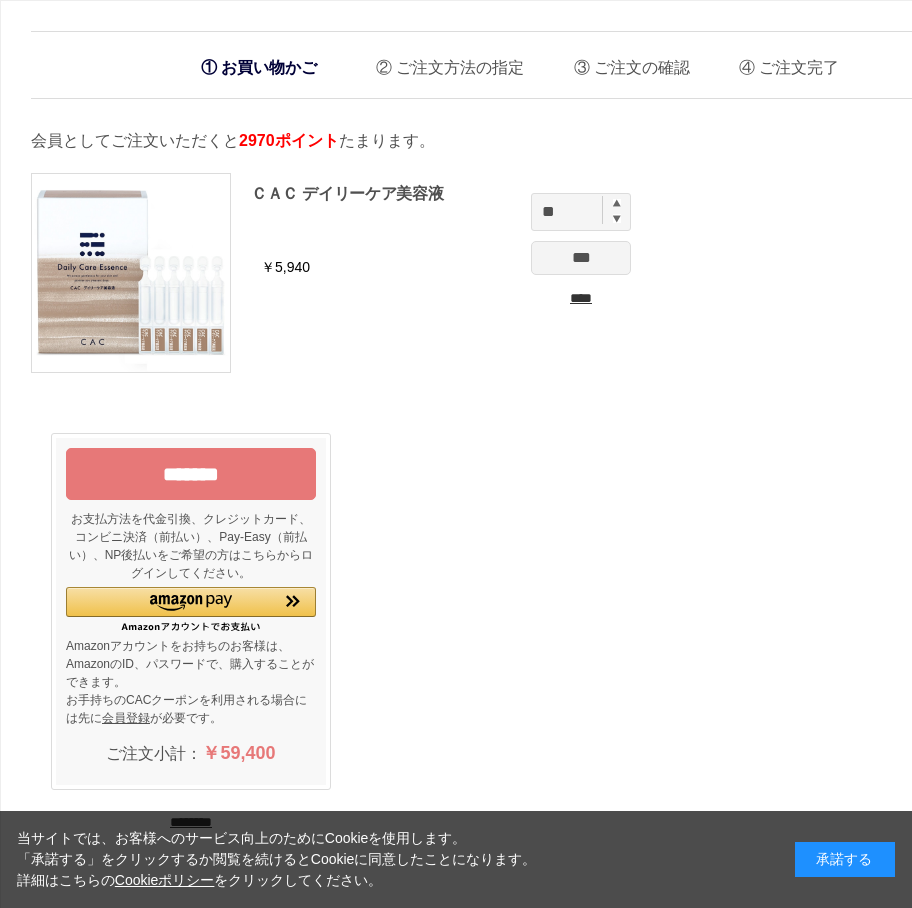 click on "ＣＡＣ デイリーケア美容液
￥5,940
**
***
****" at bounding box center [381, 283] 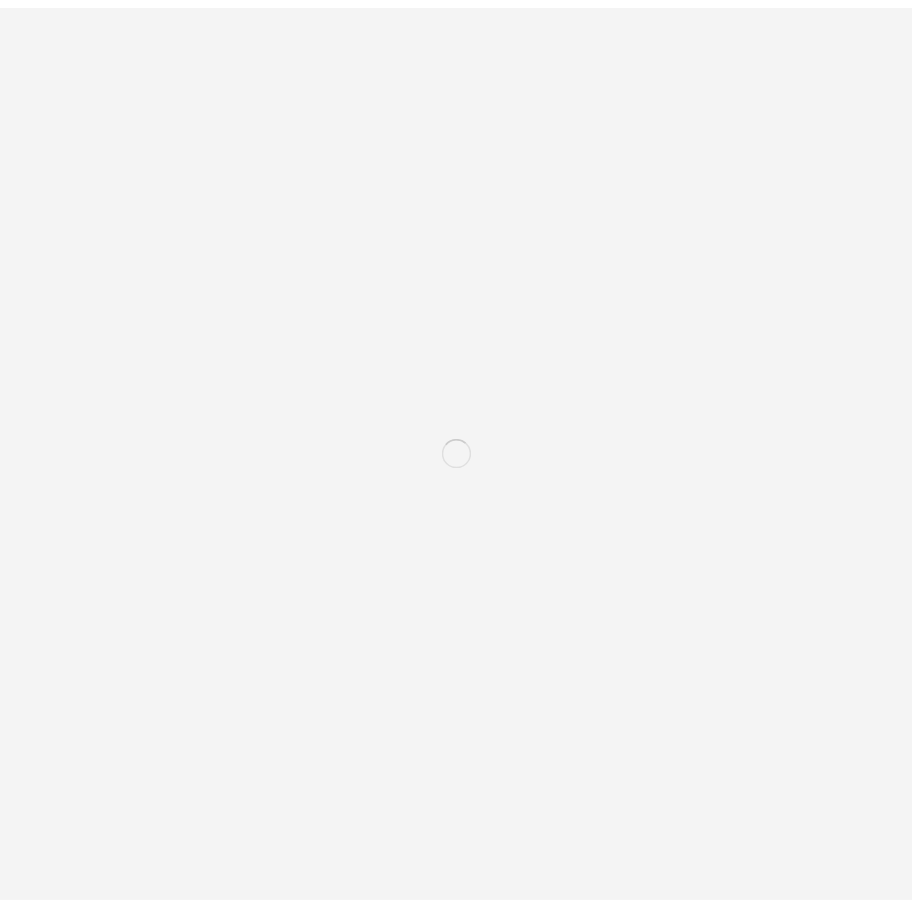 scroll, scrollTop: 0, scrollLeft: 0, axis: both 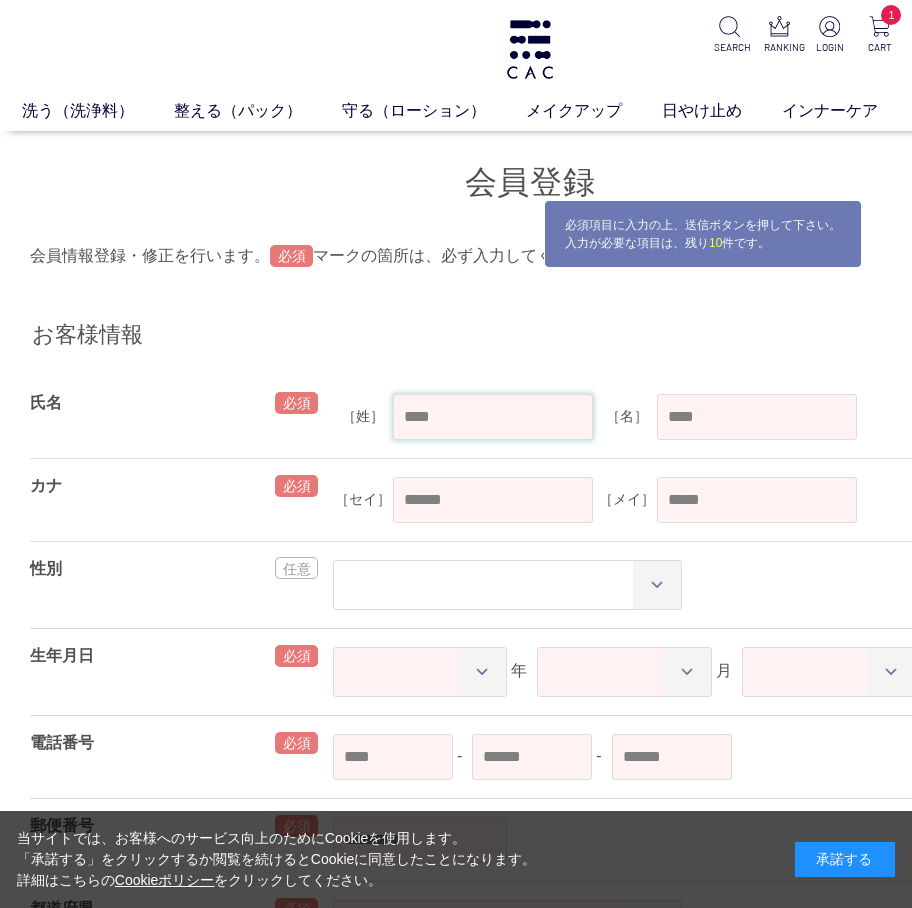 click at bounding box center [493, 417] 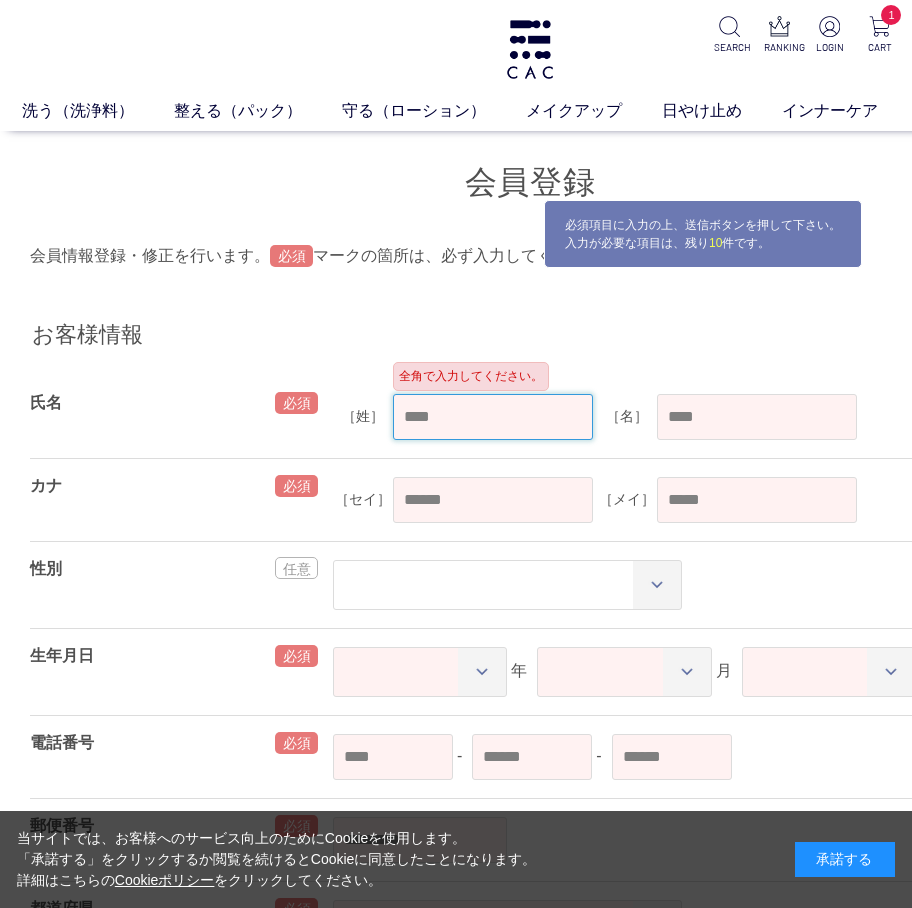 paste on "**" 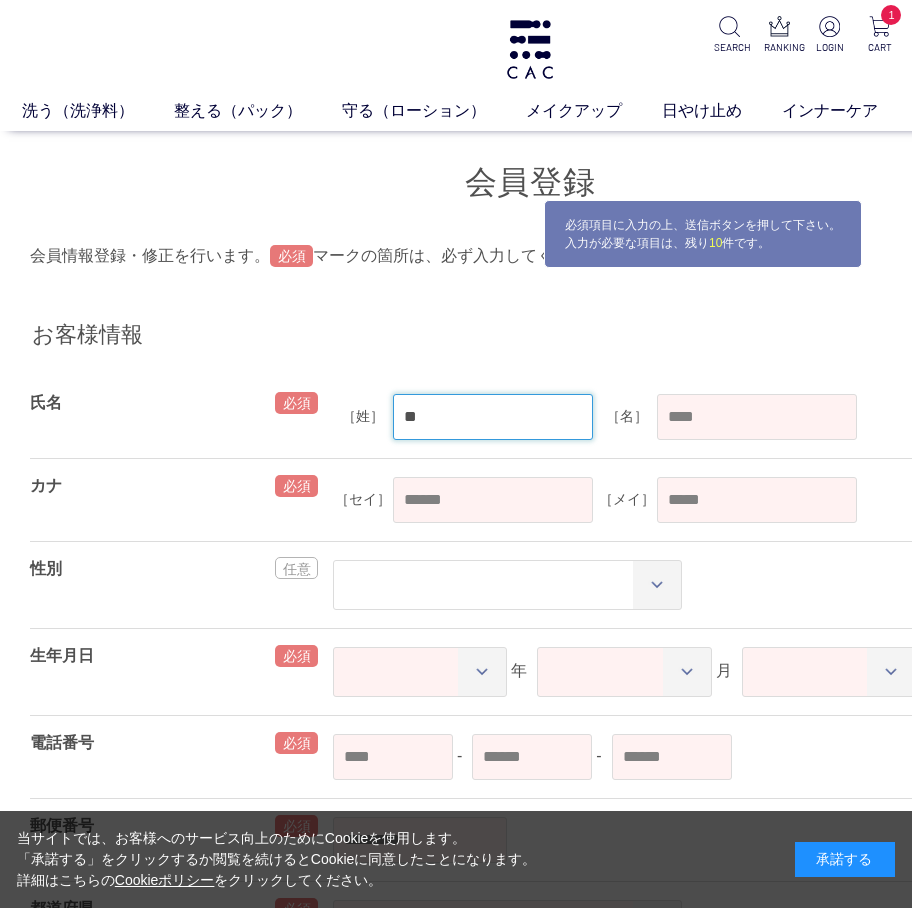 type on "**" 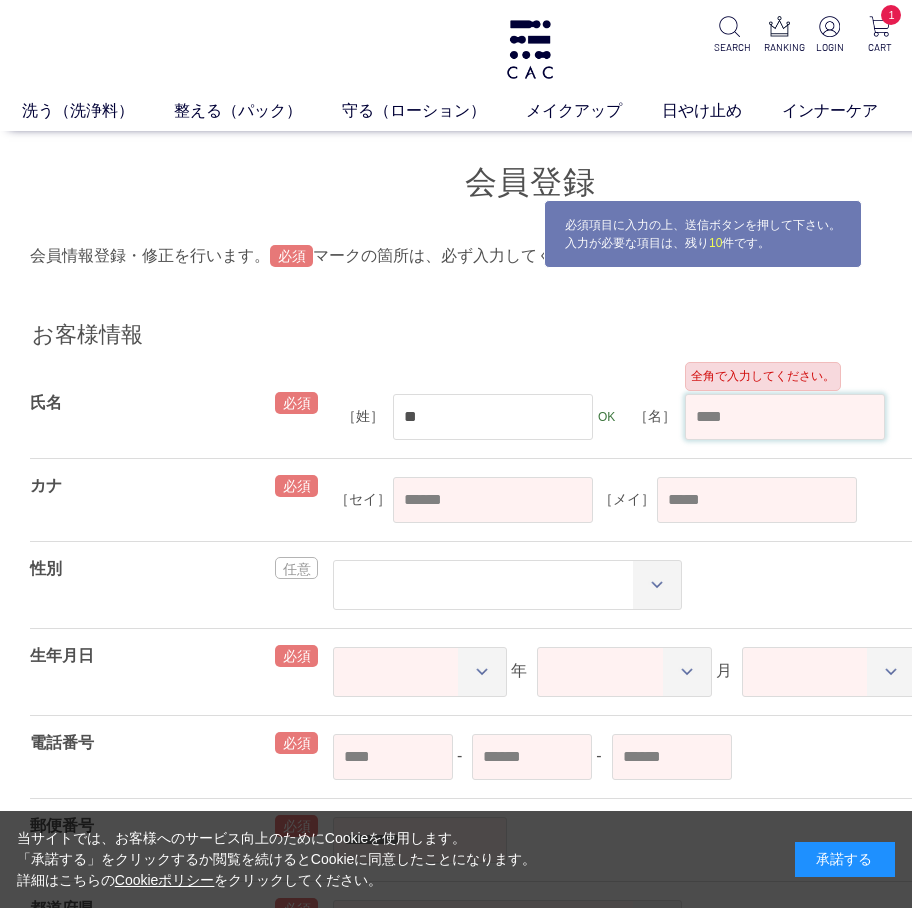click at bounding box center [785, 417] 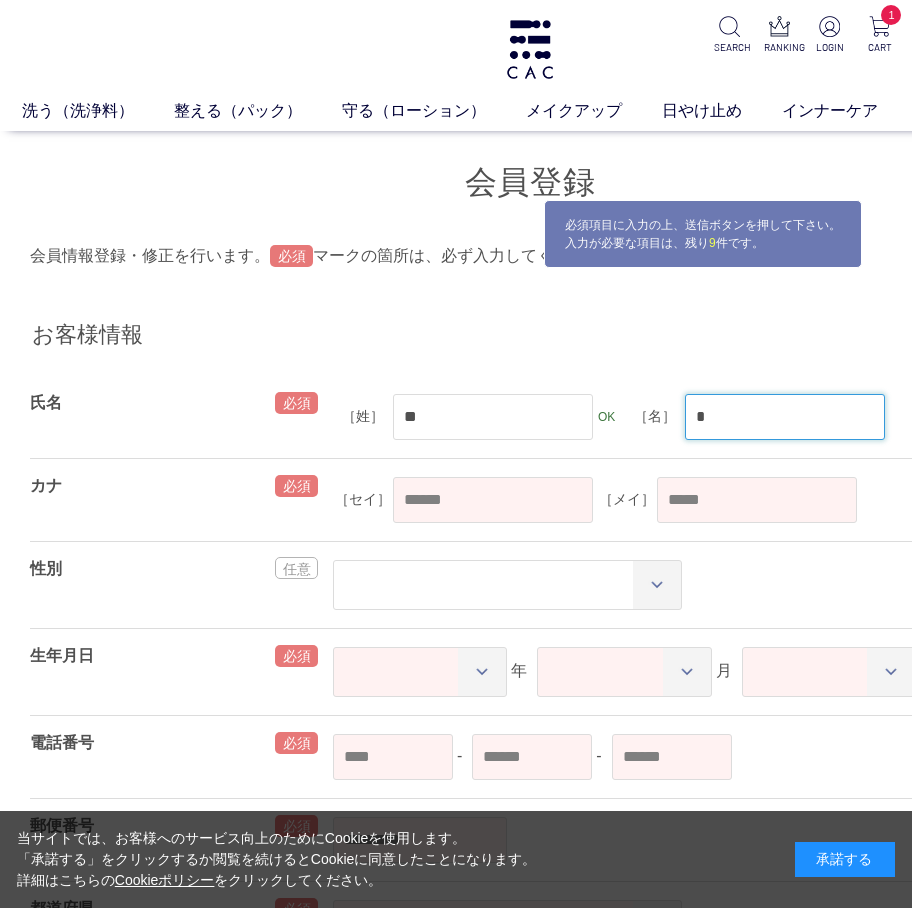 type on "*" 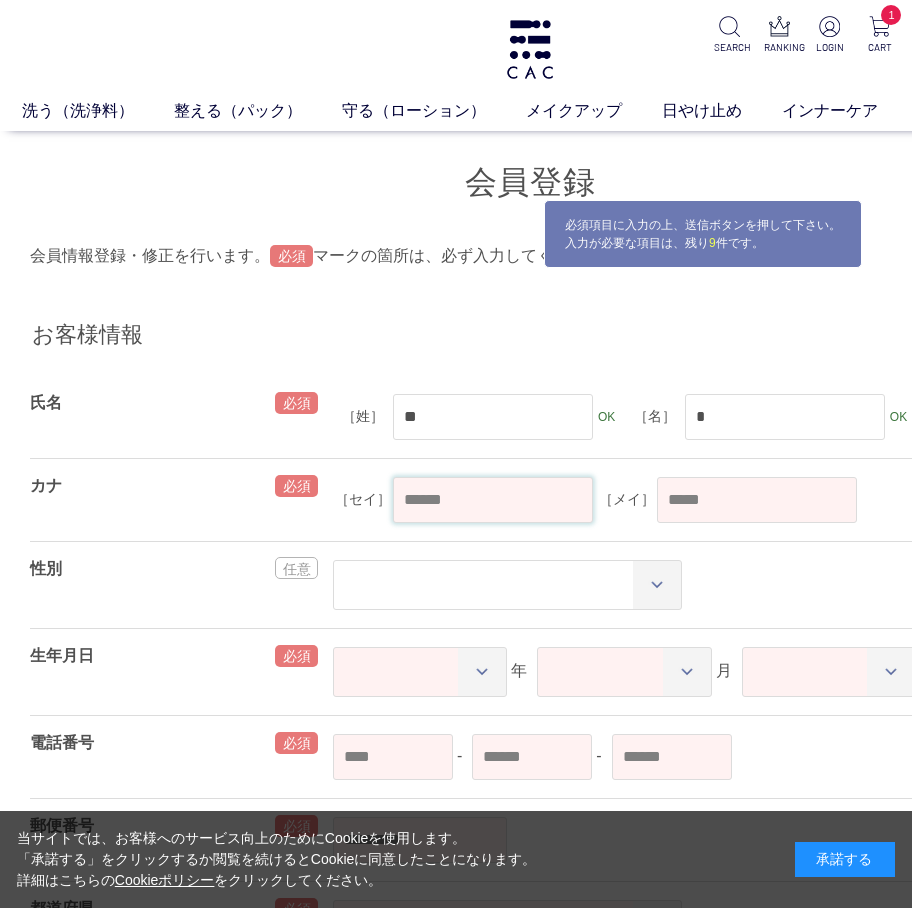 click at bounding box center (493, 500) 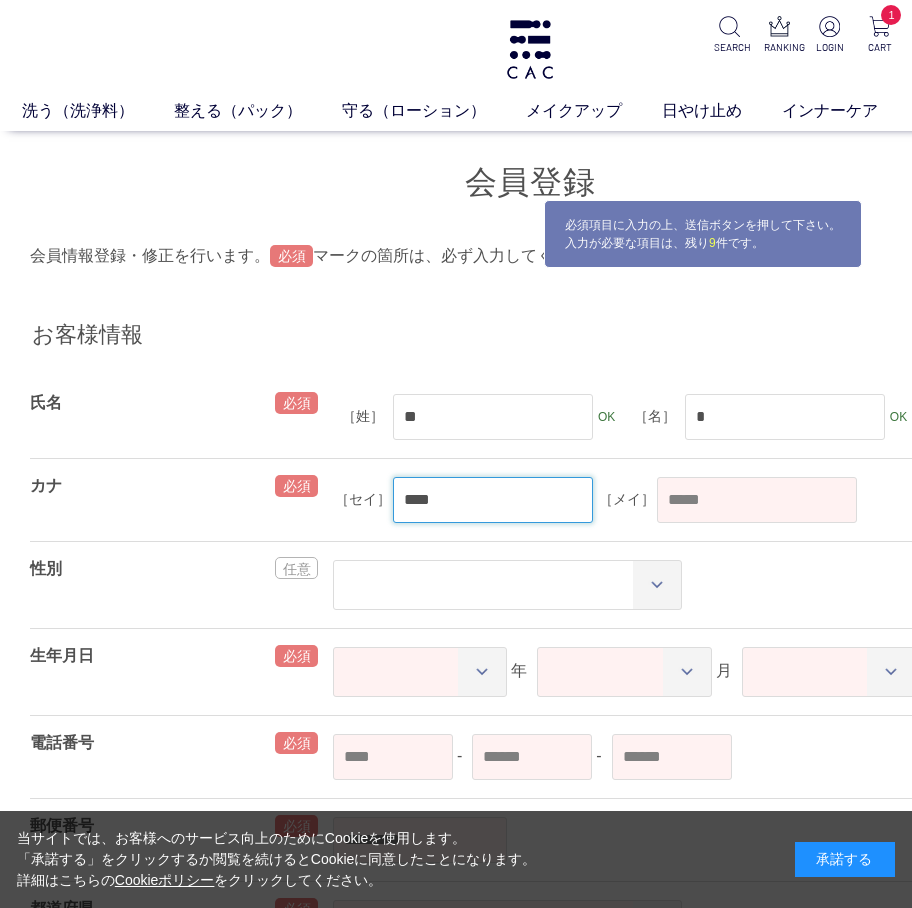 type on "****" 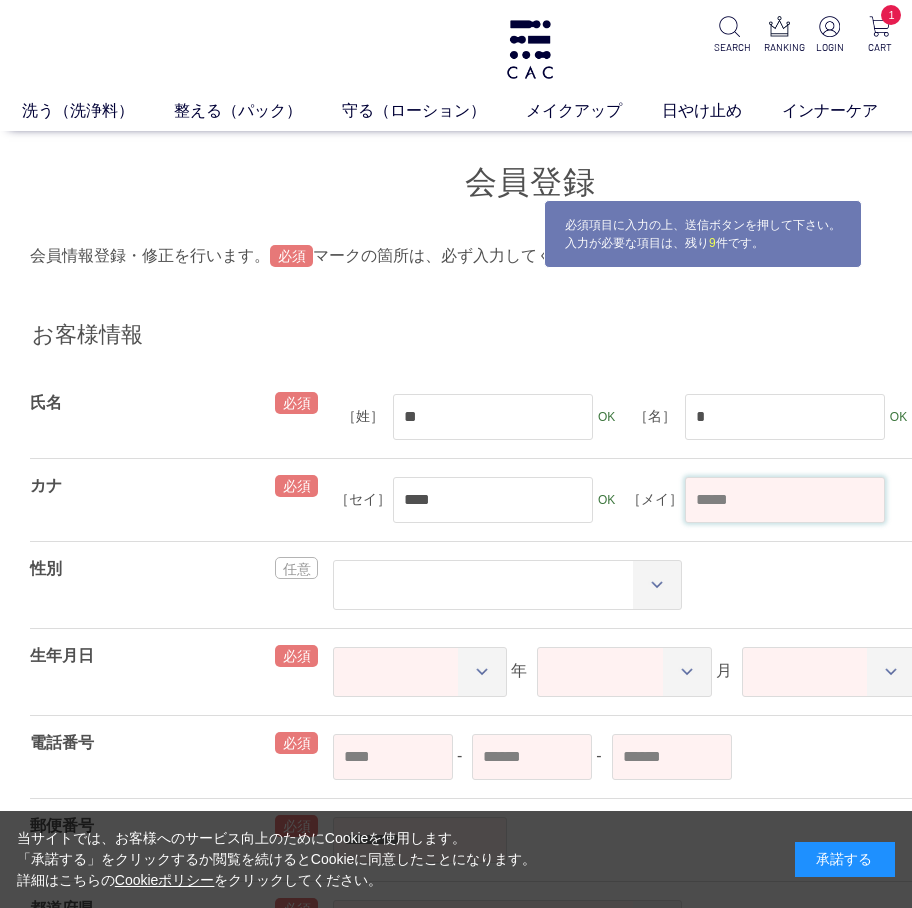 click at bounding box center [785, 500] 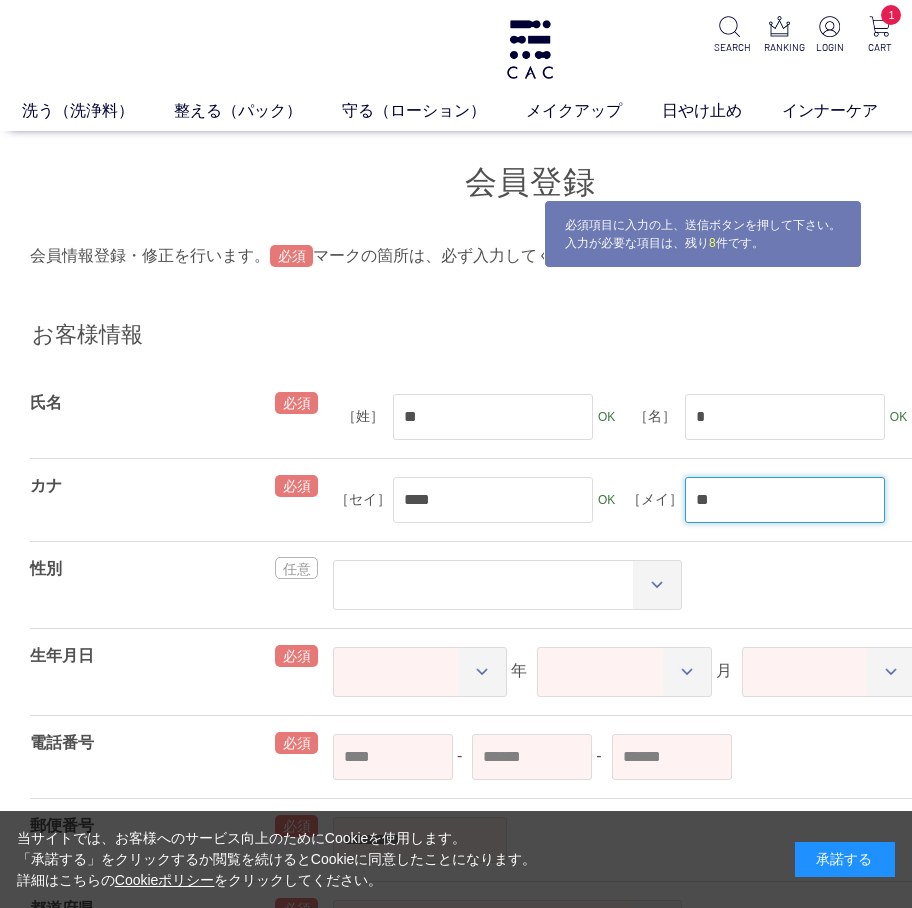 type on "**" 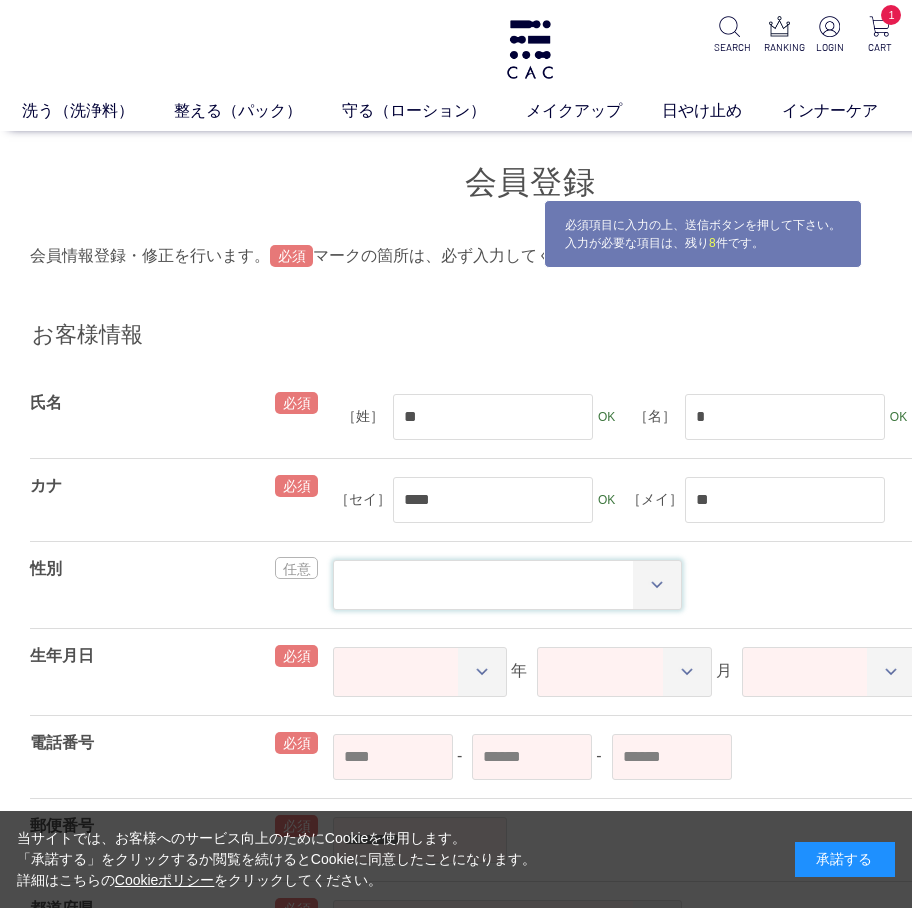 click on "** ** *****" at bounding box center [507, 585] 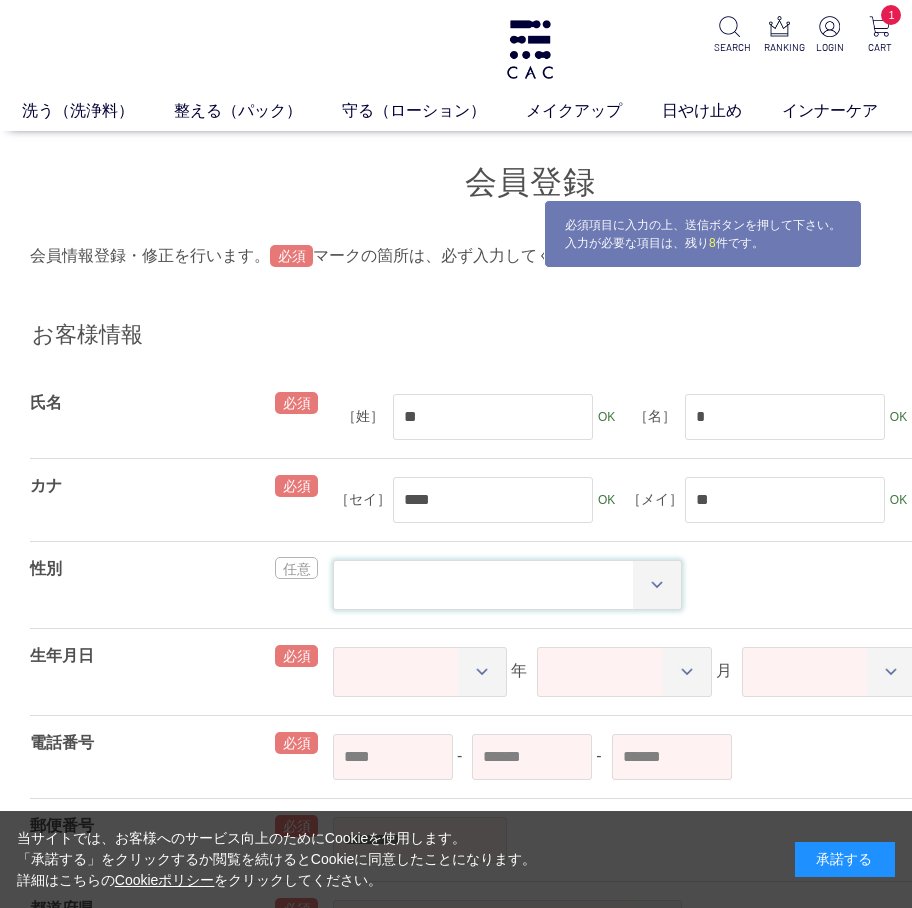 select on "*" 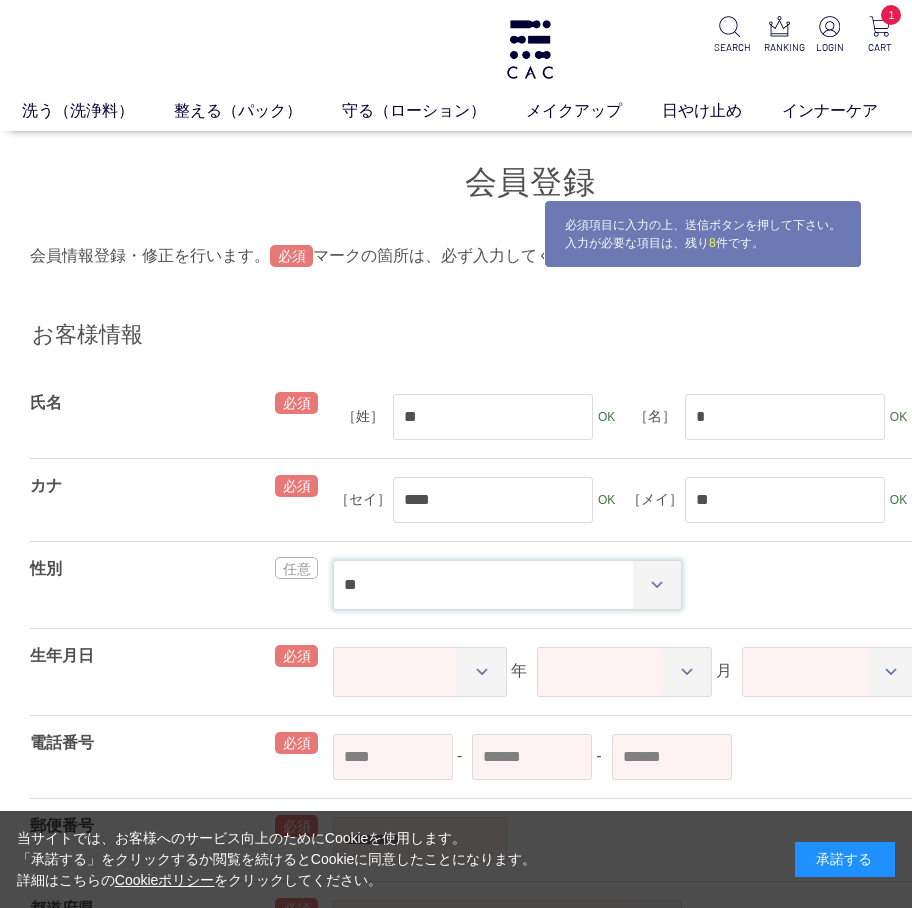 click on "** ** *****" at bounding box center [507, 585] 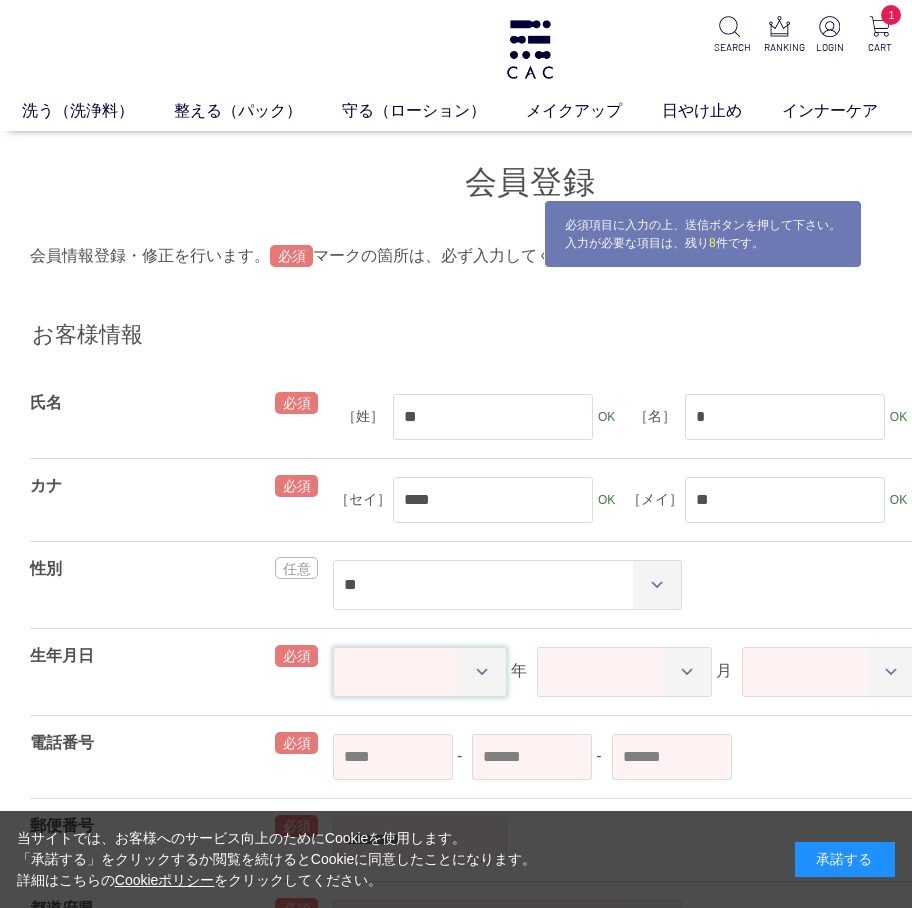 click on "**** **** **** **** **** **** **** **** **** **** **** **** **** **** **** **** **** **** **** **** **** **** **** **** **** **** **** **** **** **** **** **** **** **** **** **** **** **** **** **** **** **** **** **** **** **** **** **** **** **** **** **** **** **** **** **** **** **** **** **** **** **** **** **** **** **** **** **** **** **** **** **** **** **** **** **** **** **** **** **** **** **** **** **** **** **** **** **** **** **** **** **** **** **** **** **** **** **** **** **** **** **** **** **** **** **** **** **** **** **** **** **** **** **** ****" at bounding box center [420, 672] 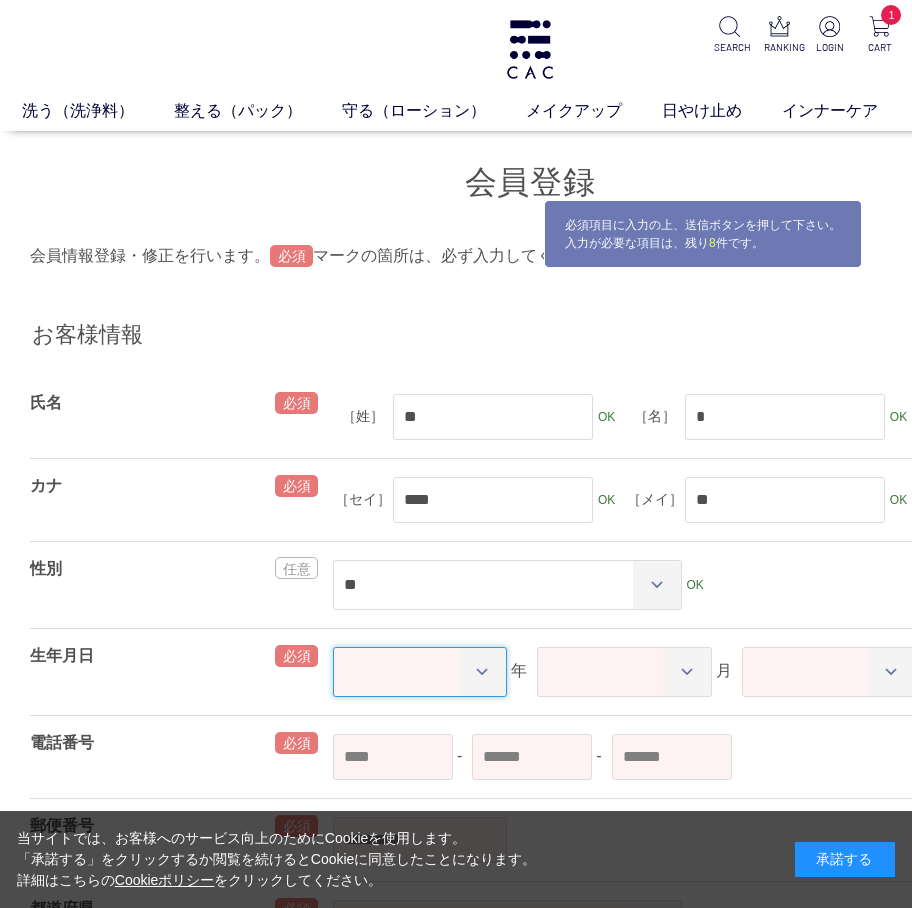 select on "****" 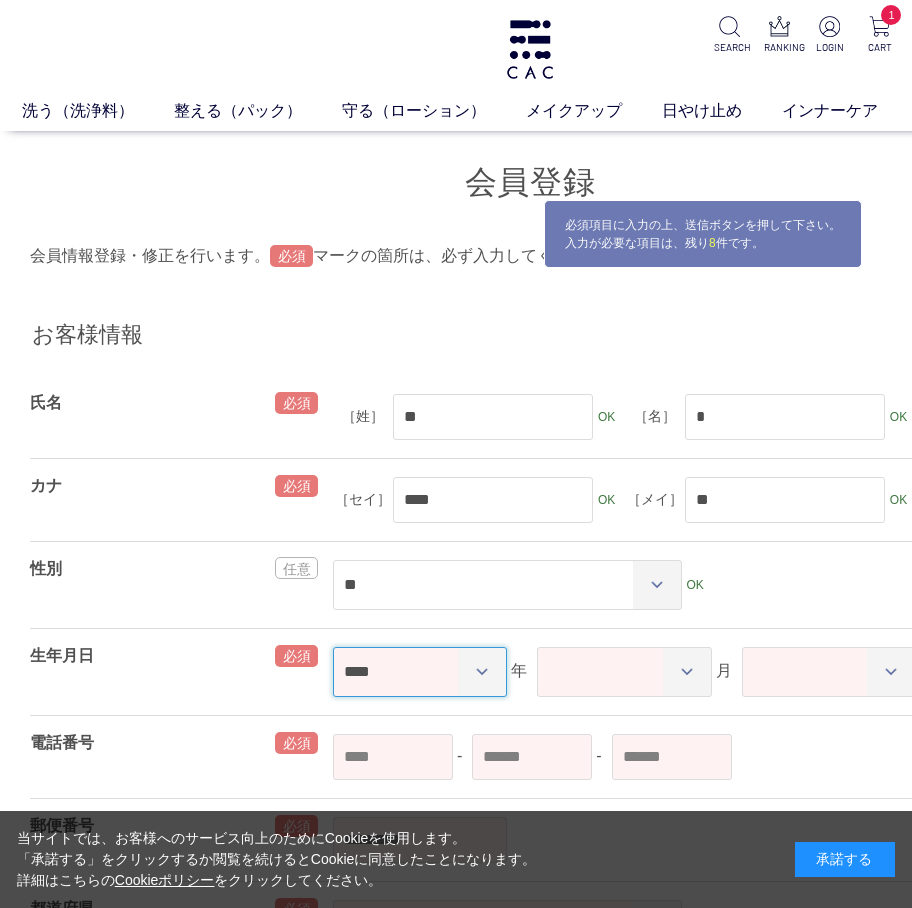 click on "**** **** **** **** **** **** **** **** **** **** **** **** **** **** **** **** **** **** **** **** **** **** **** **** **** **** **** **** **** **** **** **** **** **** **** **** **** **** **** **** **** **** **** **** **** **** **** **** **** **** **** **** **** **** **** **** **** **** **** **** **** **** **** **** **** **** **** **** **** **** **** **** **** **** **** **** **** **** **** **** **** **** **** **** **** **** **** **** **** **** **** **** **** **** **** **** **** **** **** **** **** **** **** **** **** **** **** **** **** **** **** **** **** **** ****" at bounding box center (420, 672) 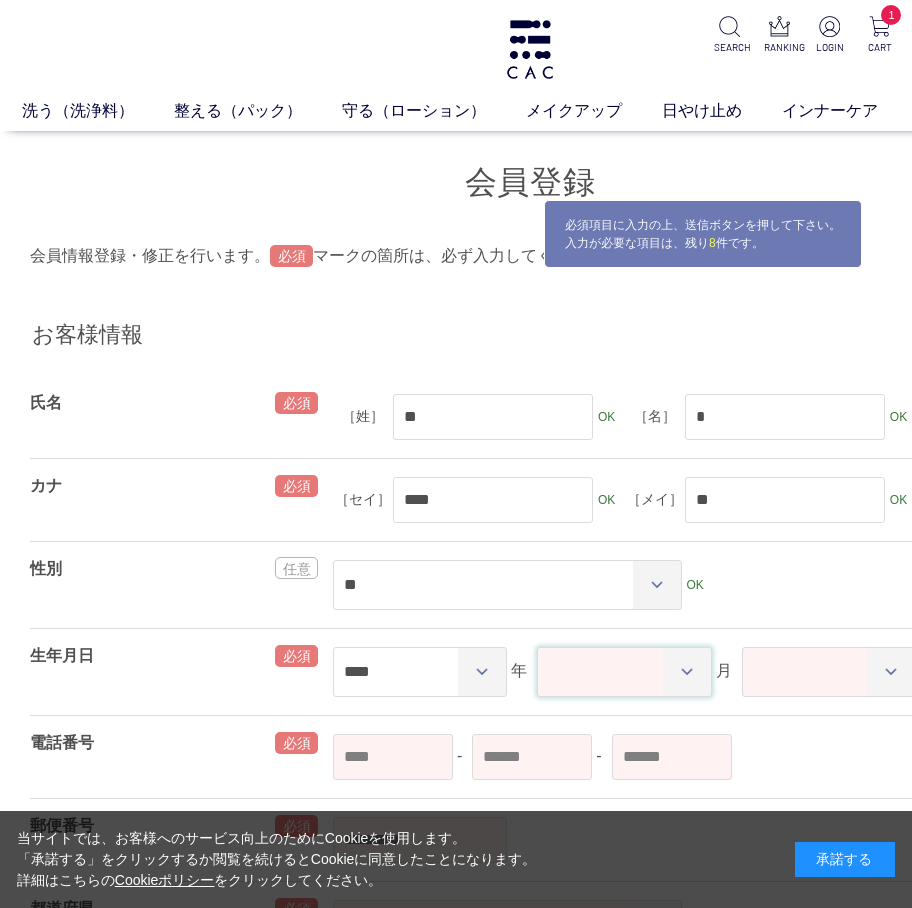 click on "** ** ** ** ** ** ** ** ** ** ** **" at bounding box center [624, 672] 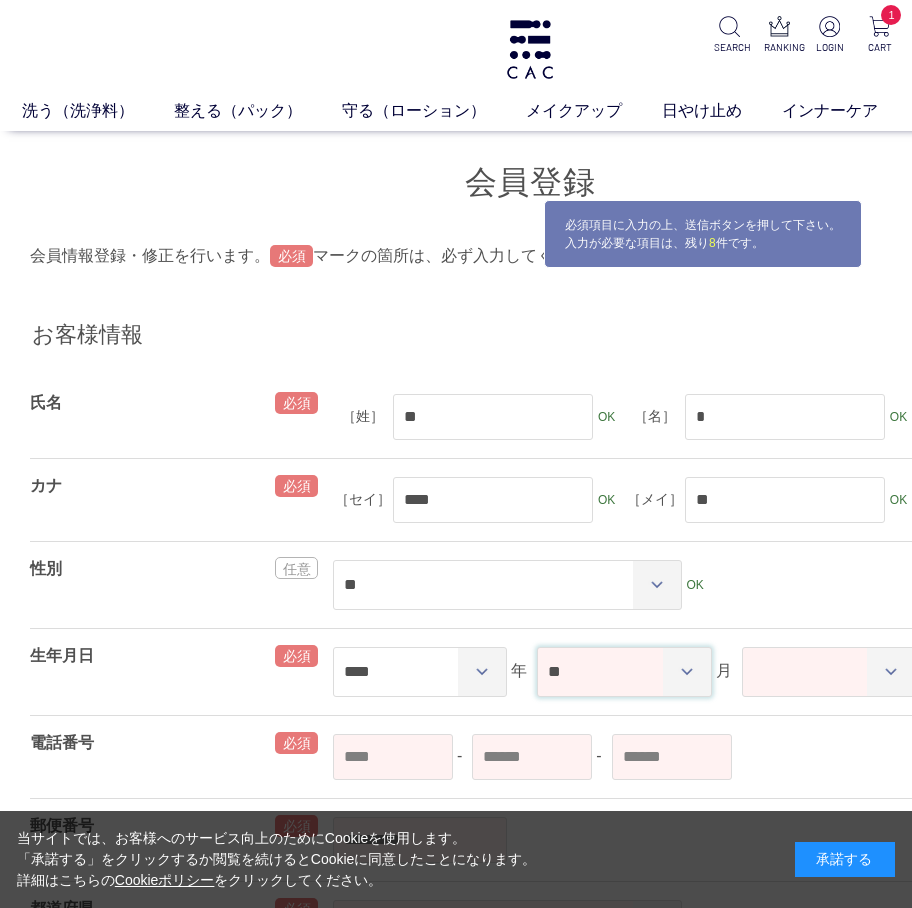 click on "** ** ** ** ** ** ** ** ** ** ** **" at bounding box center [624, 672] 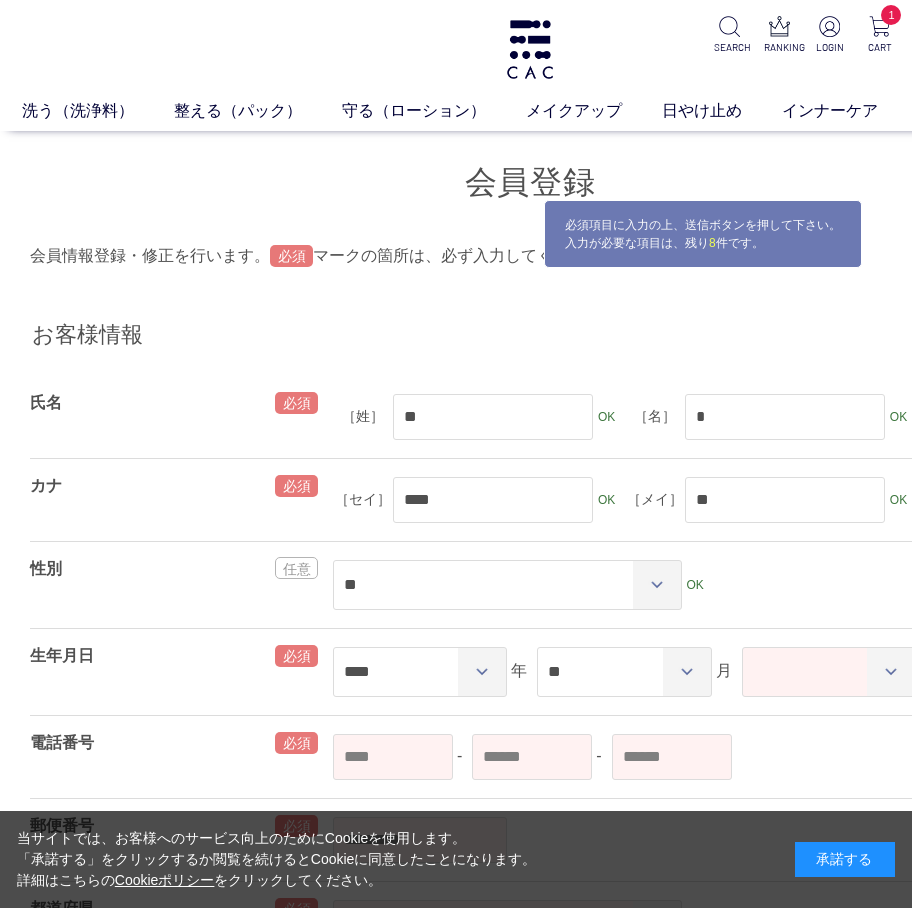 drag, startPoint x: 842, startPoint y: 738, endPoint x: 837, endPoint y: 723, distance: 15.811388 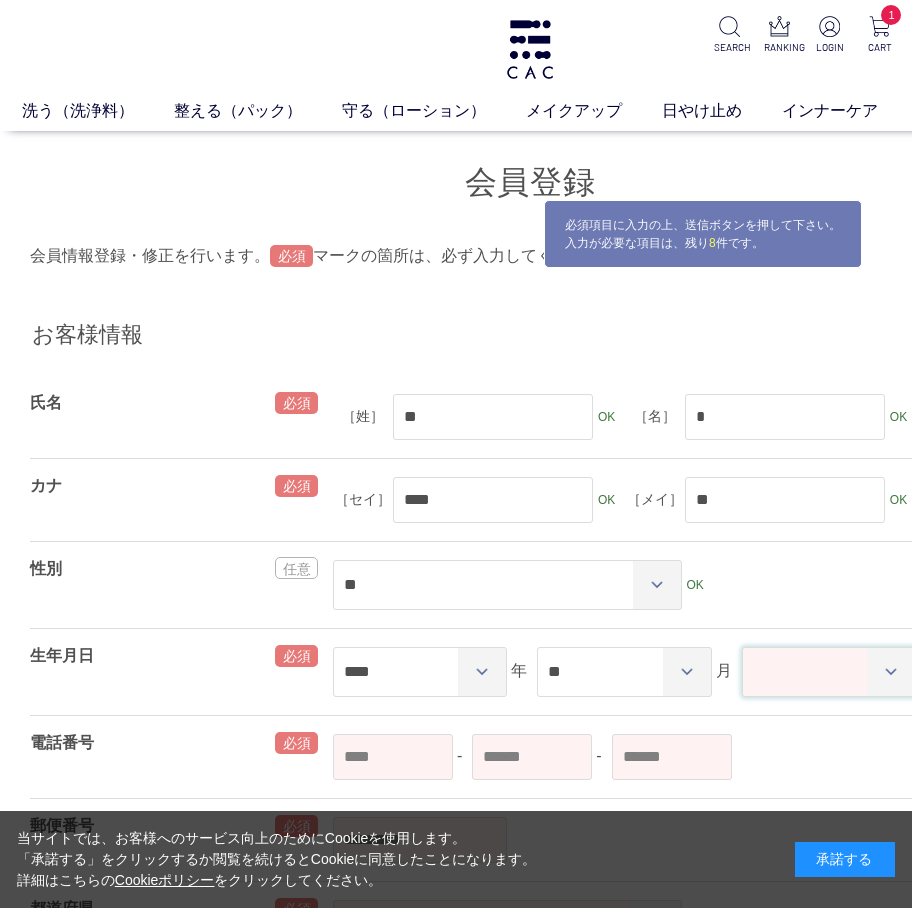drag, startPoint x: 820, startPoint y: 682, endPoint x: 815, endPoint y: 647, distance: 35.35534 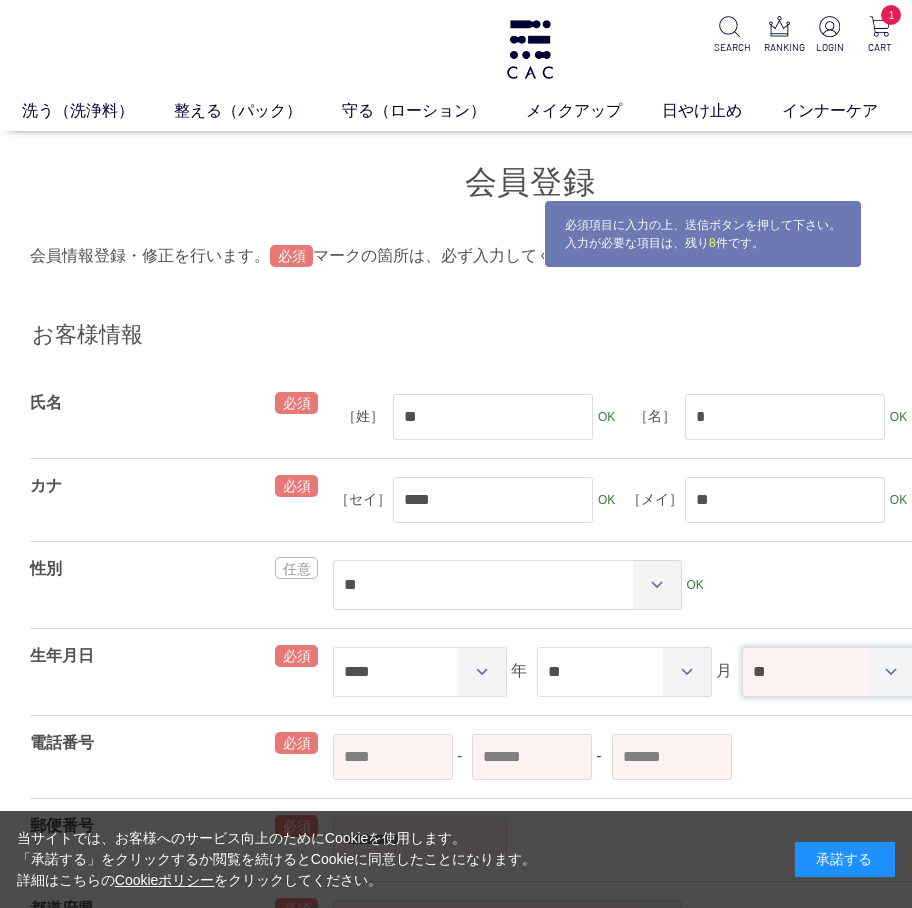 click on "** ** ** ** ** ** ** ** ** ** ** ** ** ** ** ** ** ** ** ** ** ** ** ** ** ** ** ** ** ** **" at bounding box center [829, 672] 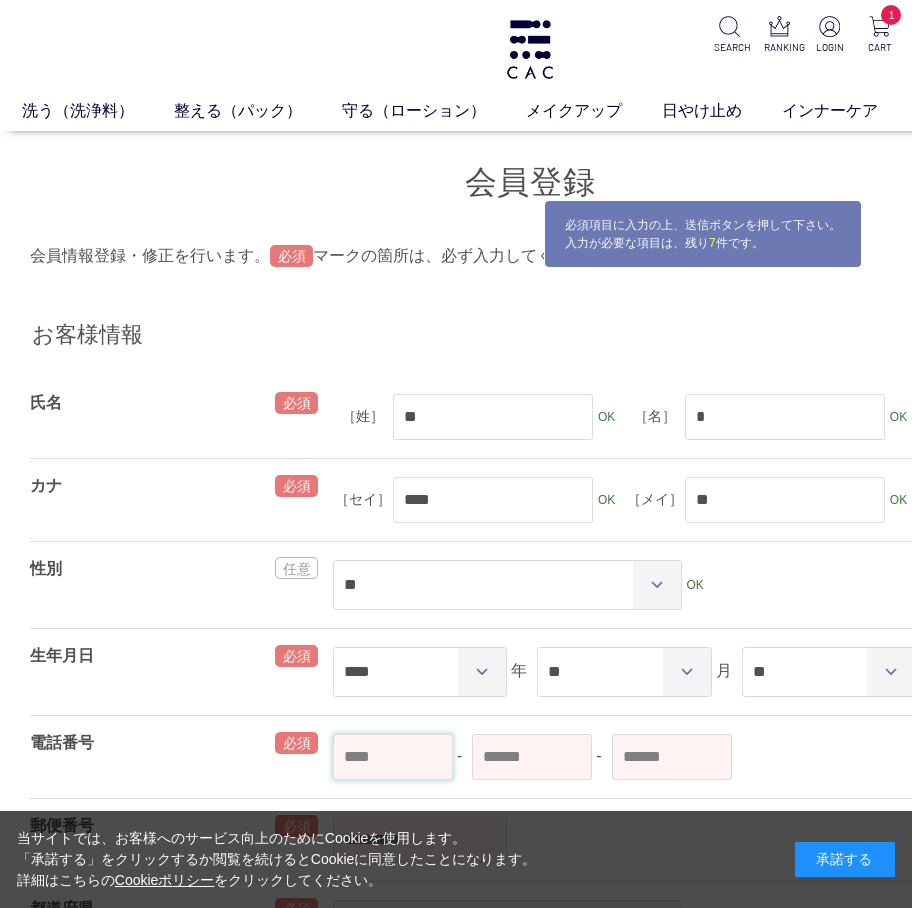 click at bounding box center (393, 757) 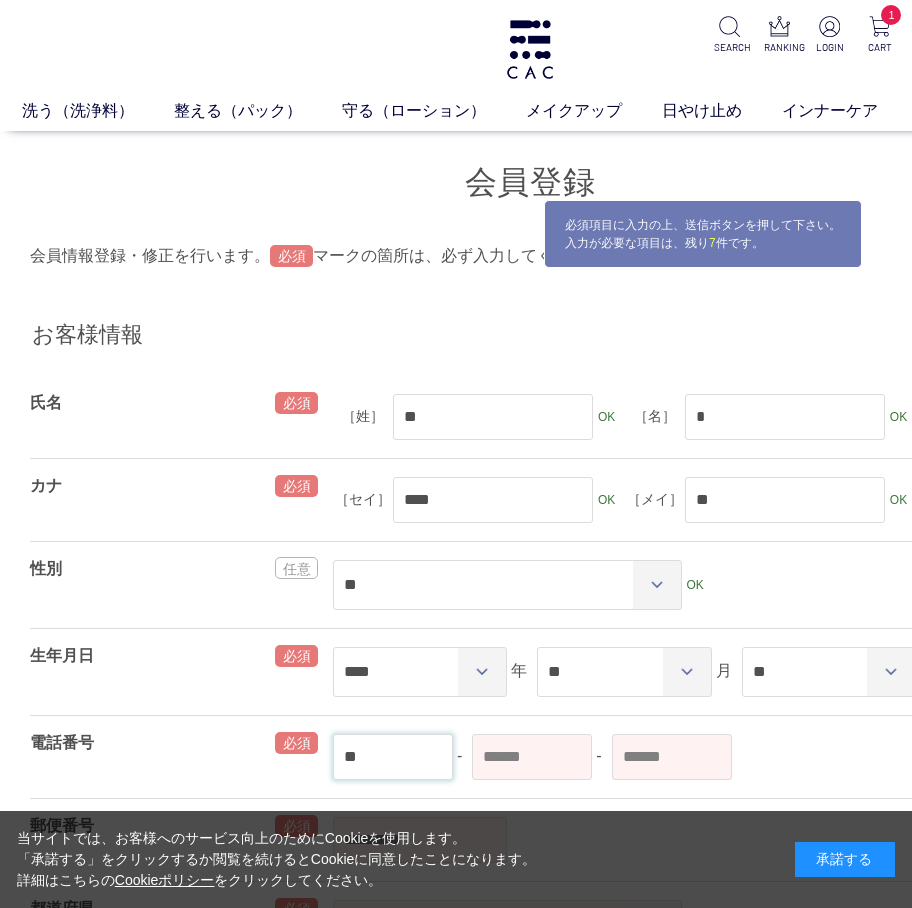 type on "**" 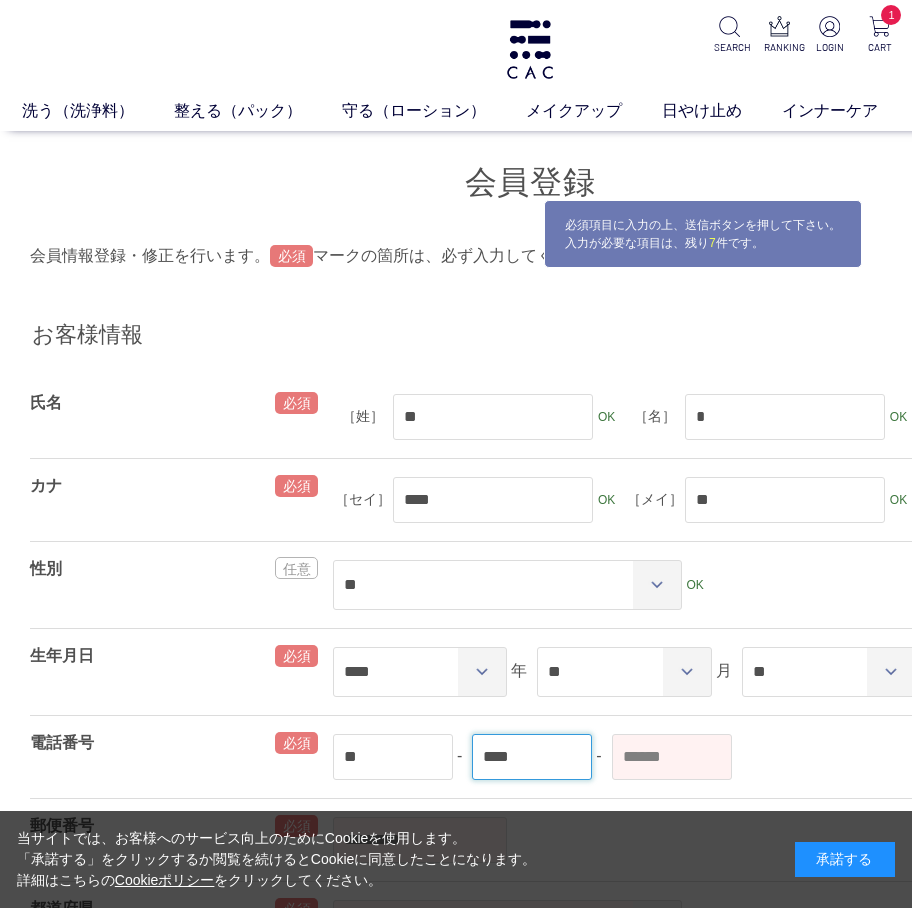 type on "****" 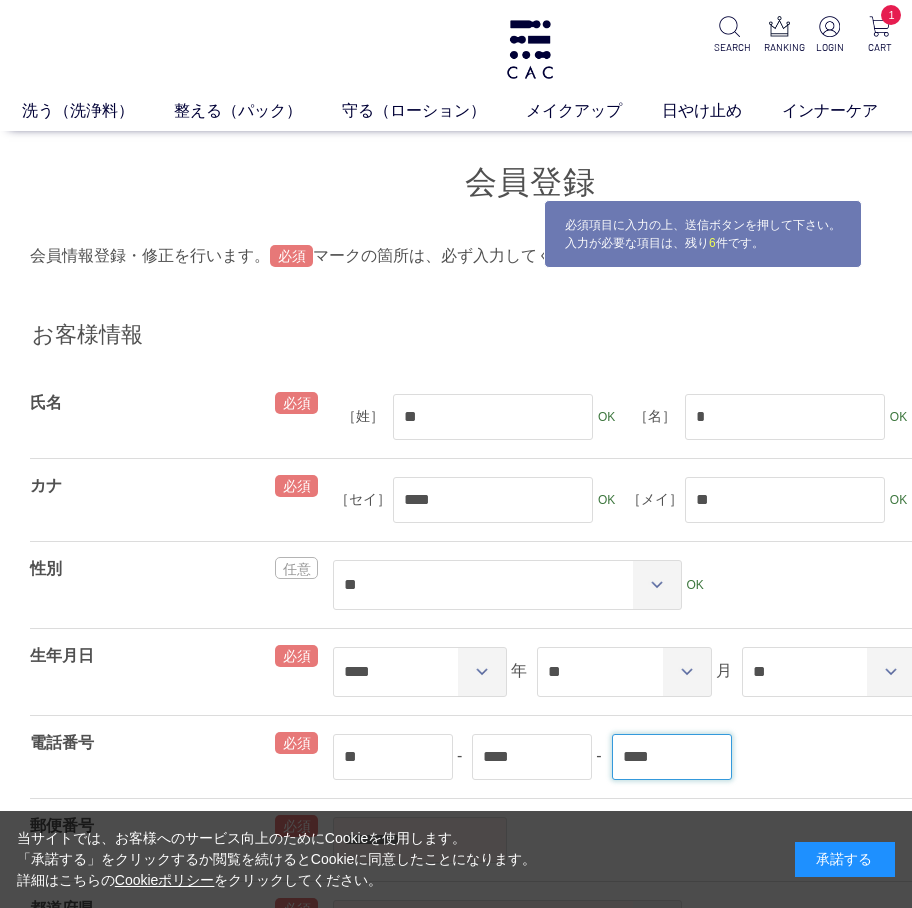 type on "****" 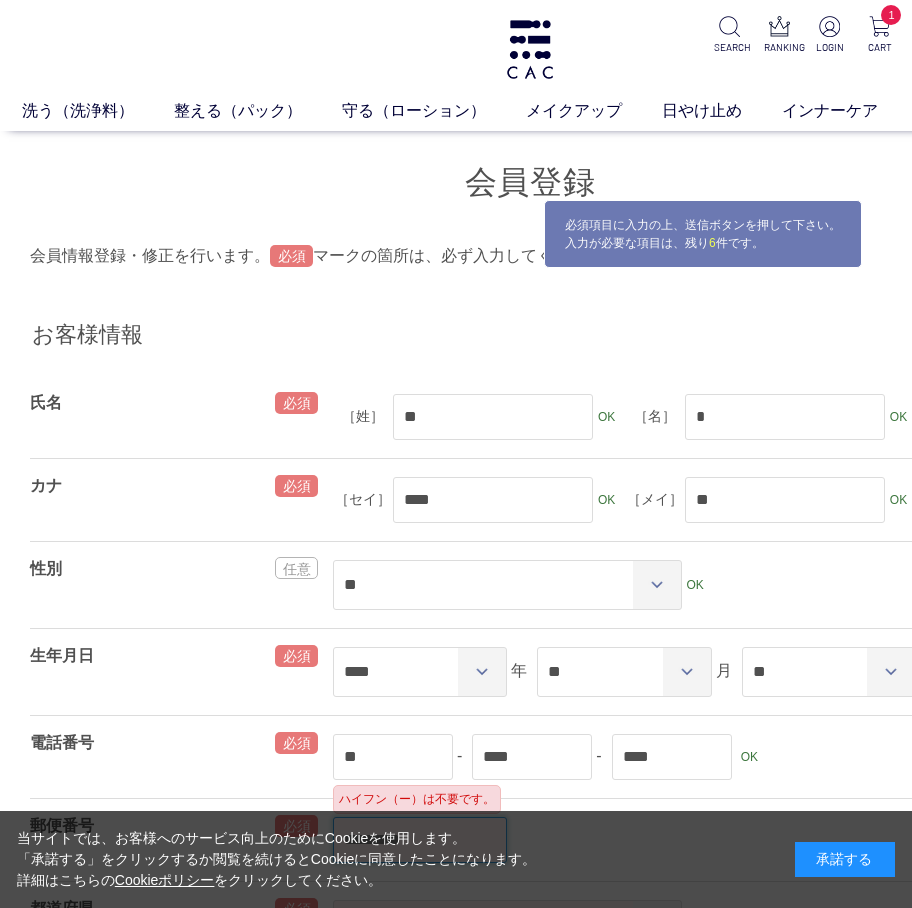 scroll, scrollTop: 267, scrollLeft: 0, axis: vertical 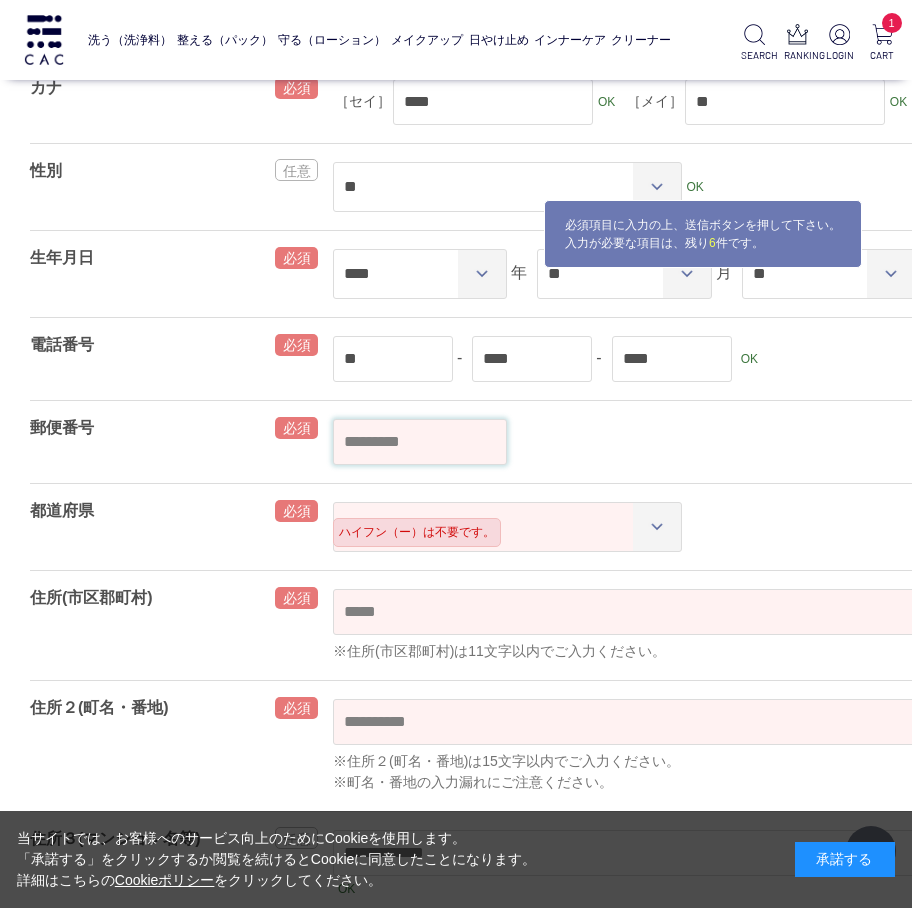 click at bounding box center (420, 442) 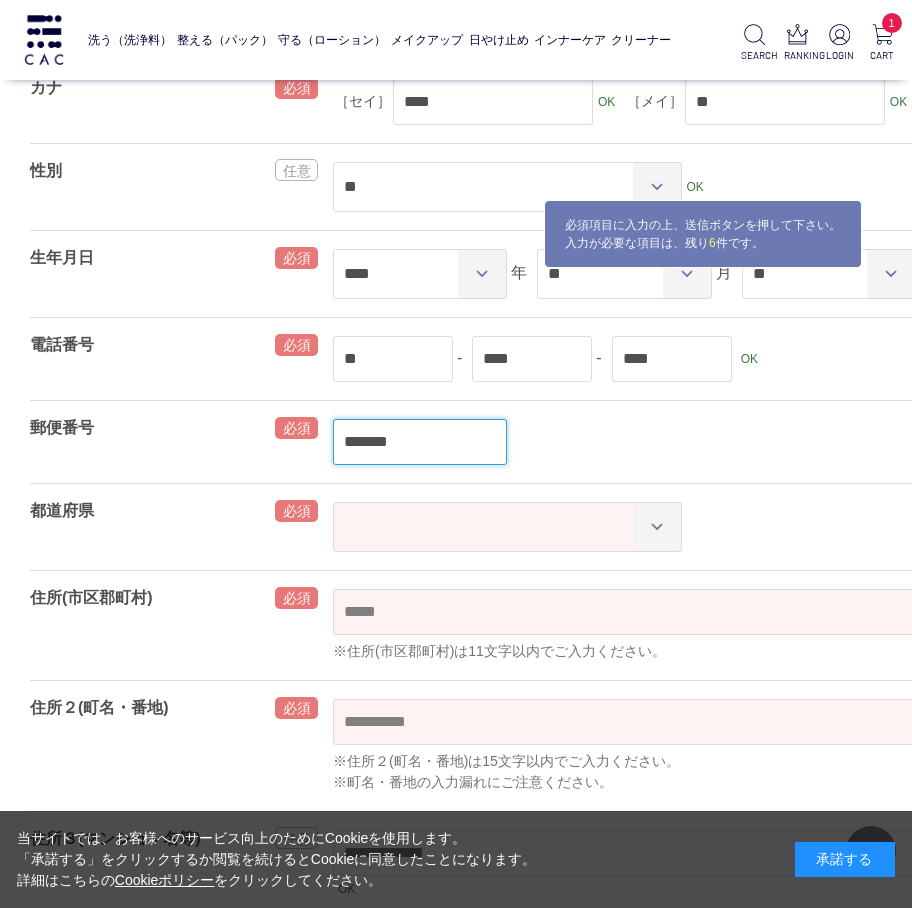 type on "*******" 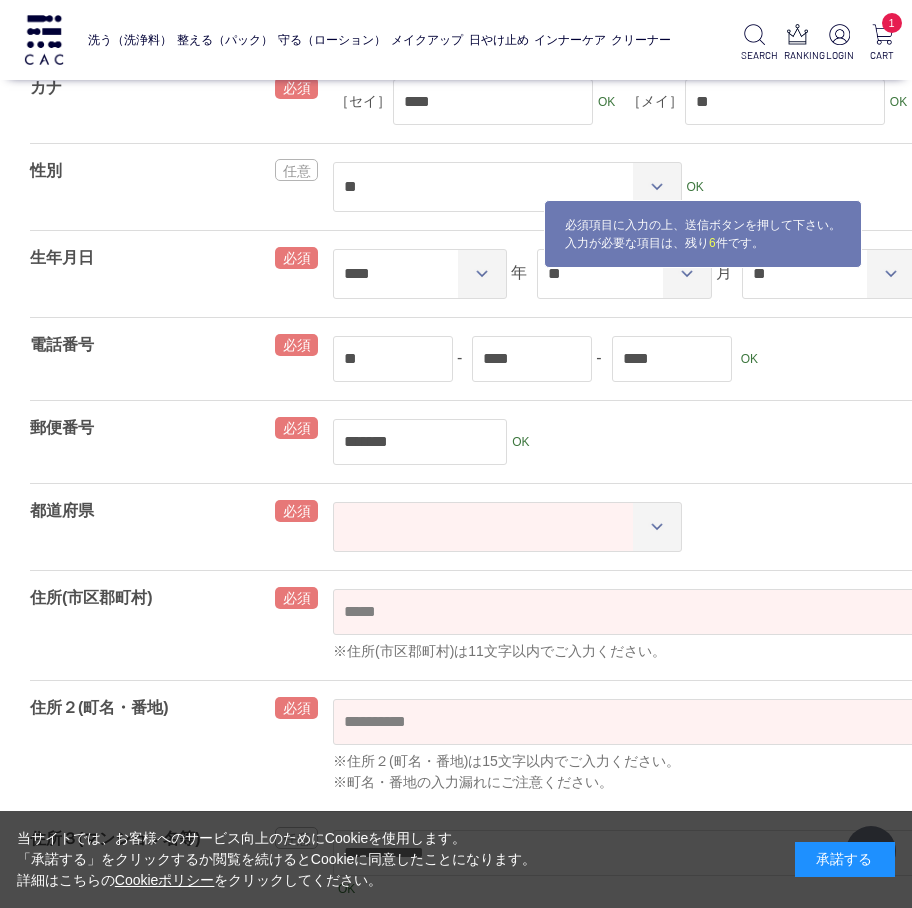 select on "***" 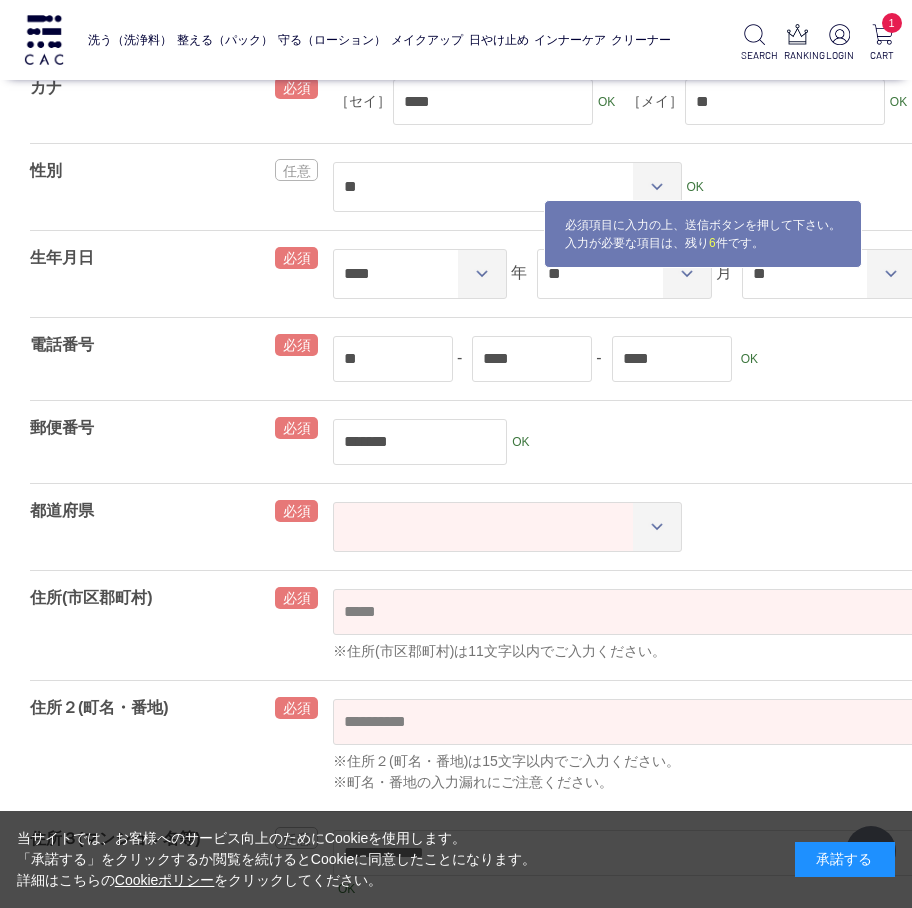 type on "***" 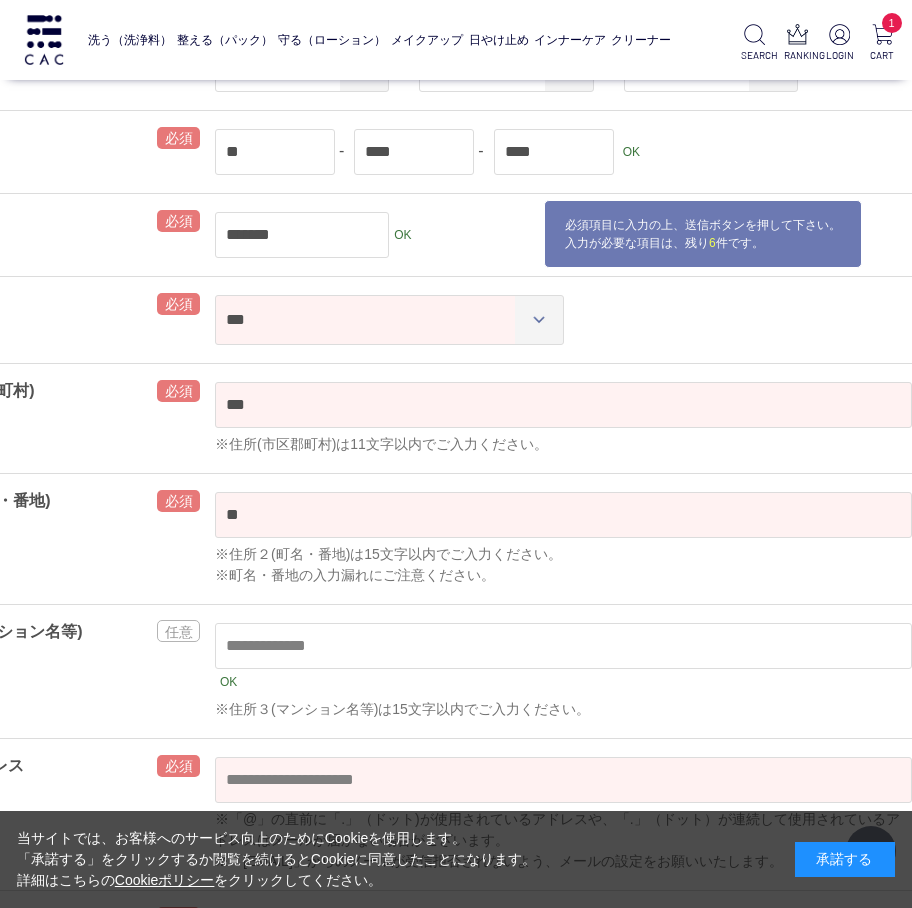 scroll, scrollTop: 533, scrollLeft: 118, axis: both 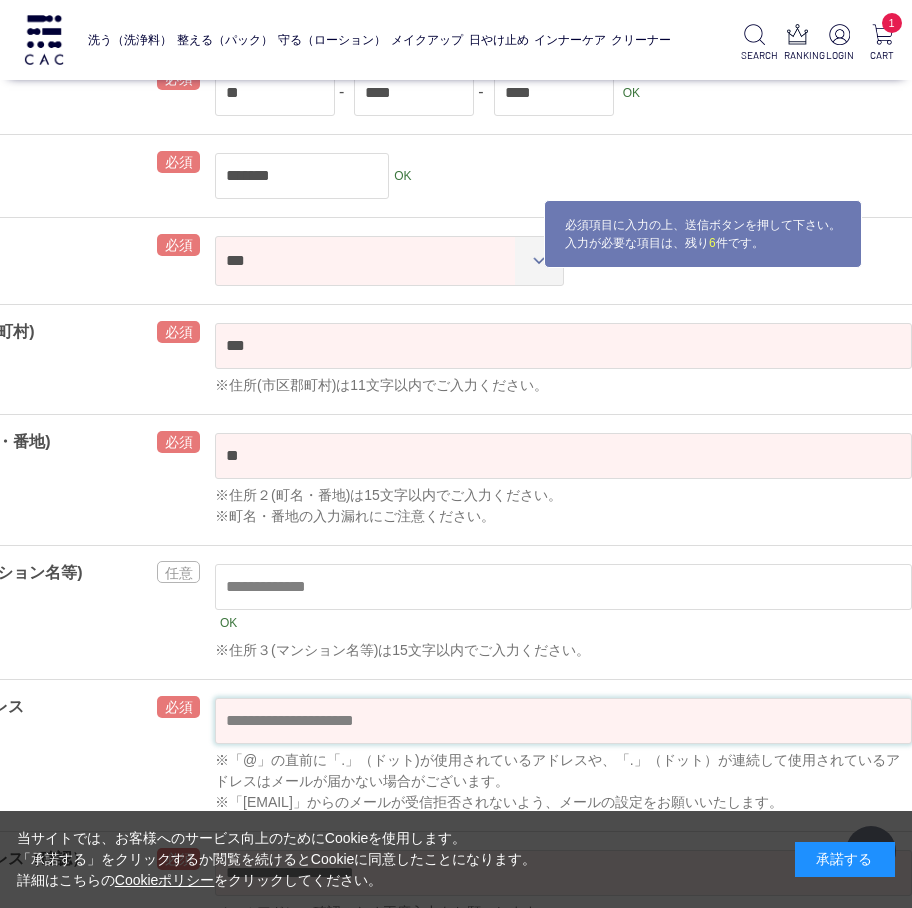 click at bounding box center (563, 721) 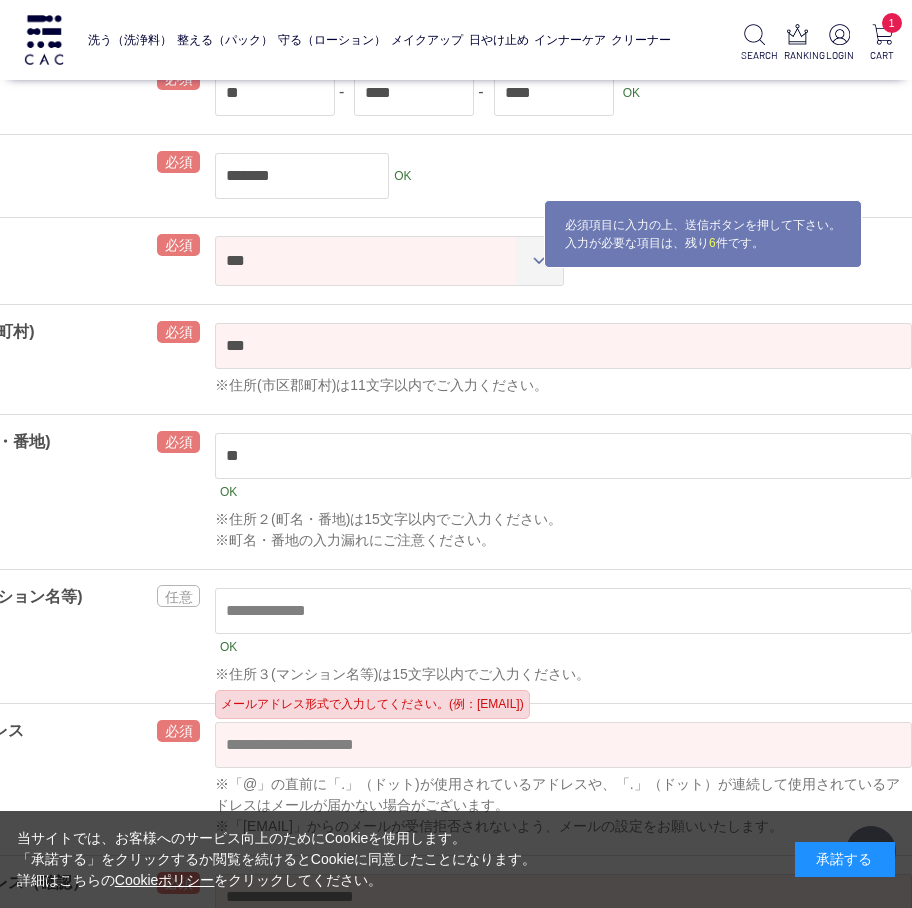click on "OK
※住所３(マンション名等)は15文字以内でご入力ください。" at bounding box center (563, 636) 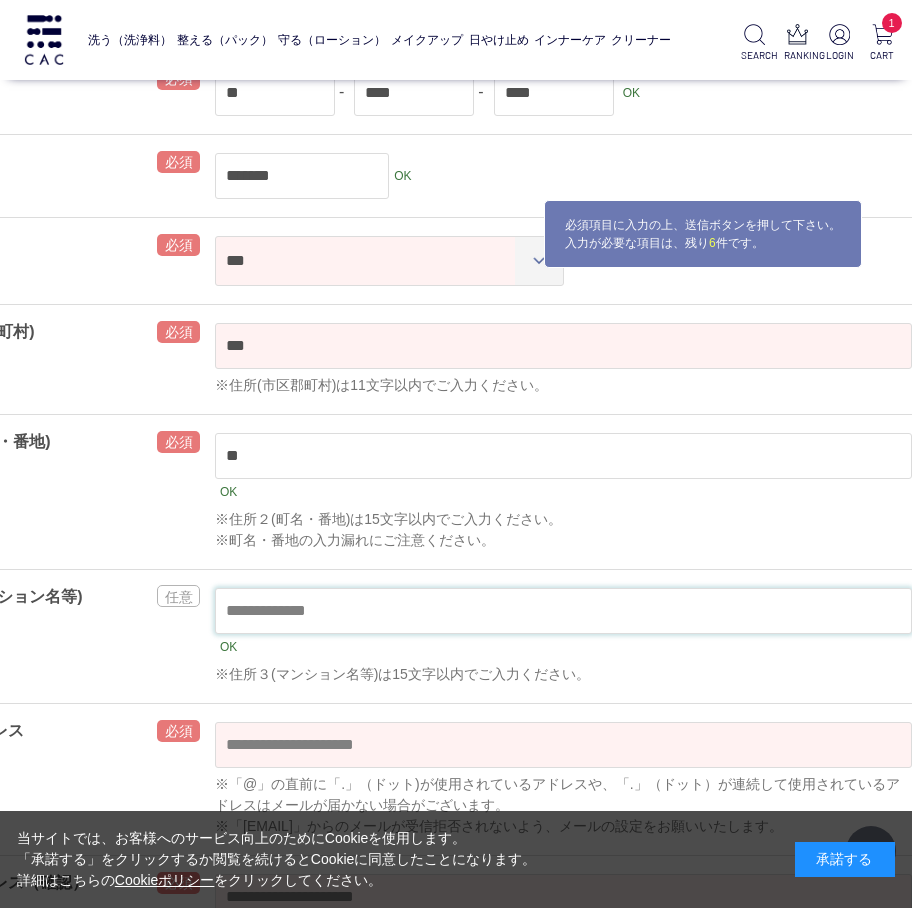 click at bounding box center (563, 611) 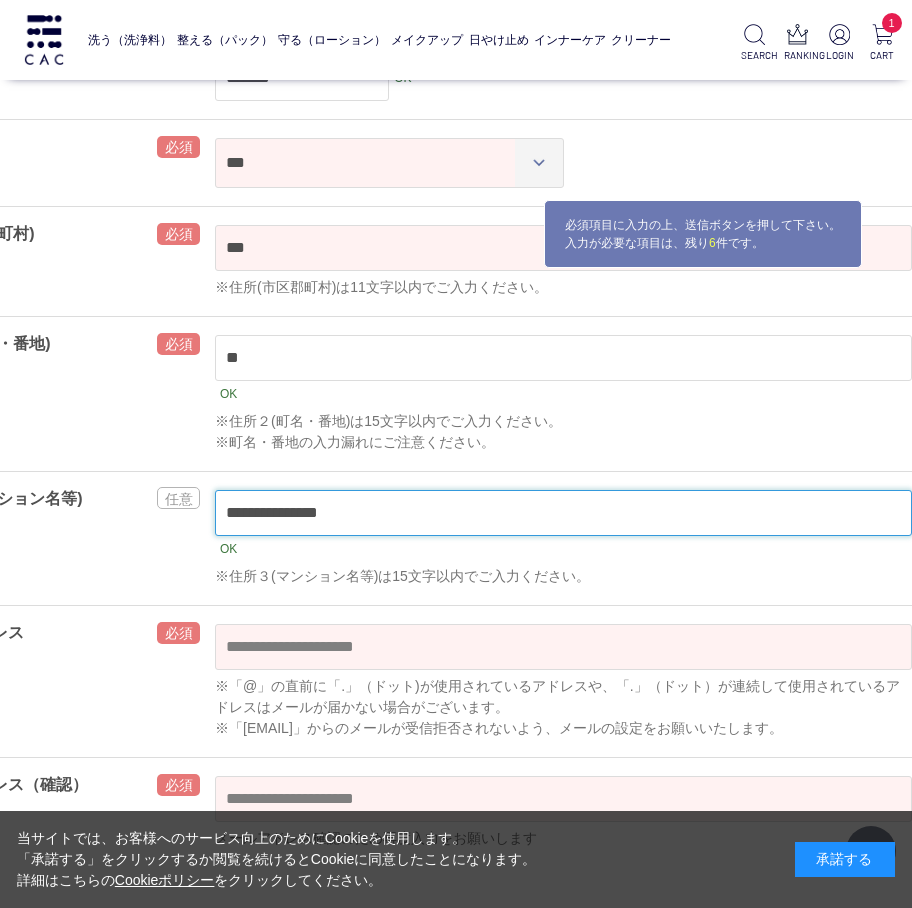 scroll, scrollTop: 800, scrollLeft: 118, axis: both 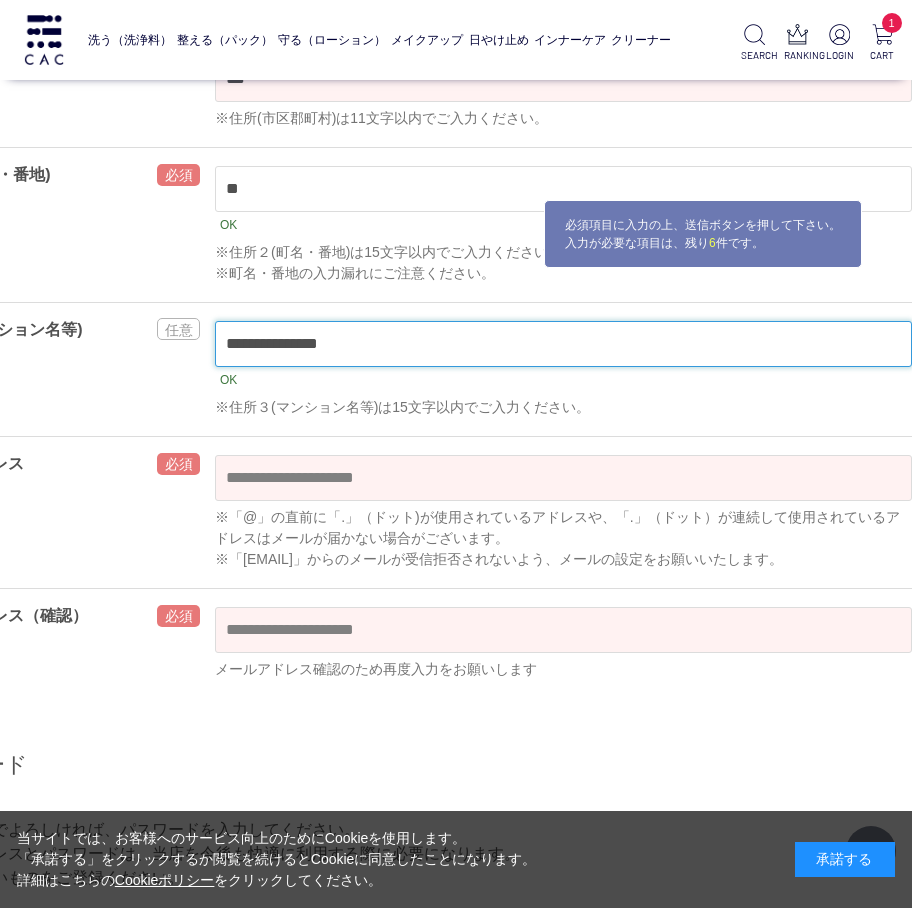 type on "**********" 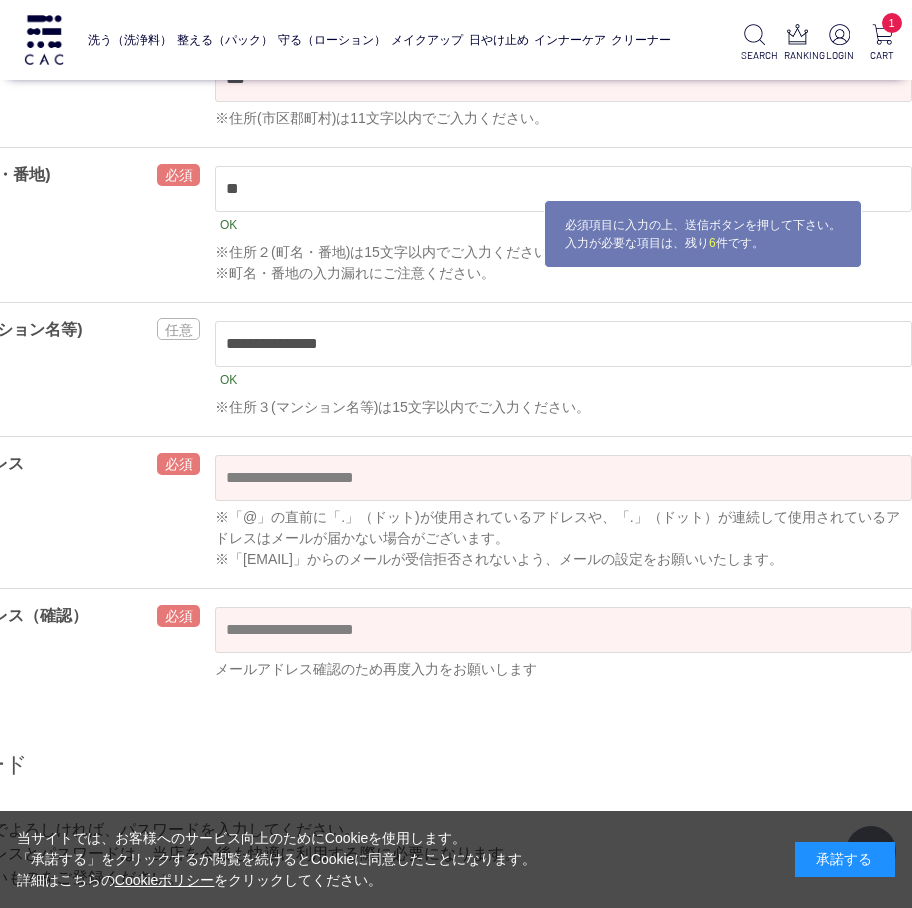 click on "OK
※「@」の直前に「.」（ドット)が使用されているアドレスや、「.」（ドット）が連続して使用されているアドレスはメールが届かない場合がございます。
※「acc@cac-cosme.co.jp」からのメールが受信拒否されないよう、メールの設定をお願いいたします。" at bounding box center [563, 512] 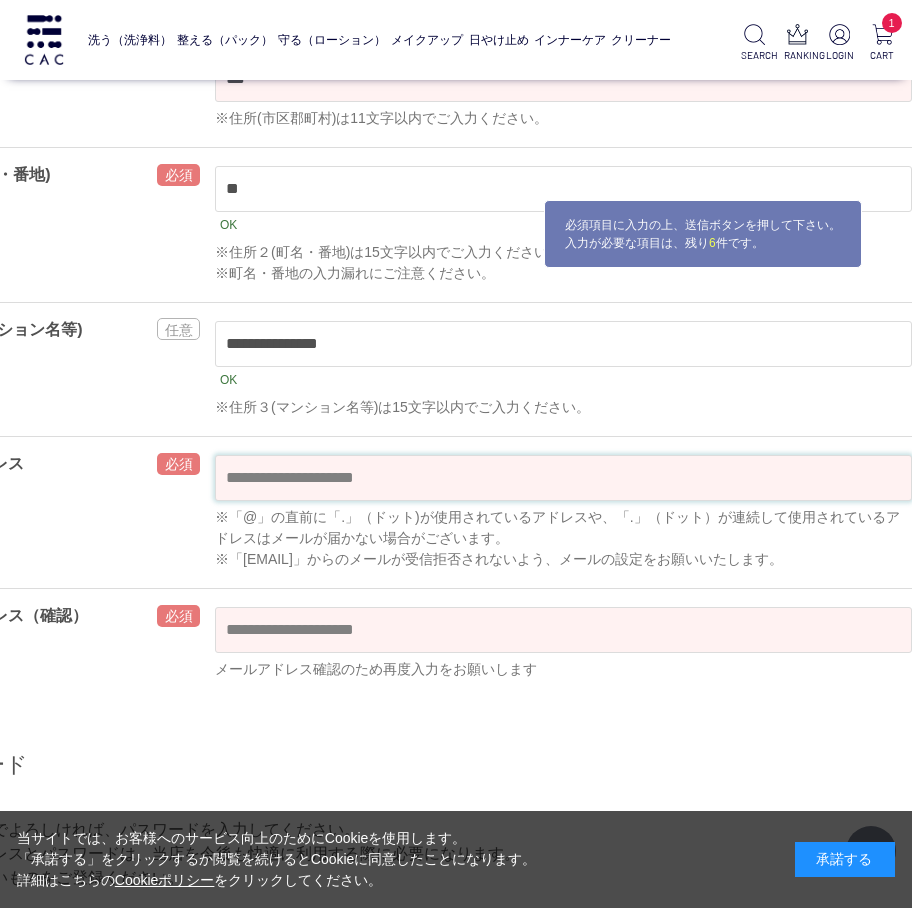 click at bounding box center [563, 478] 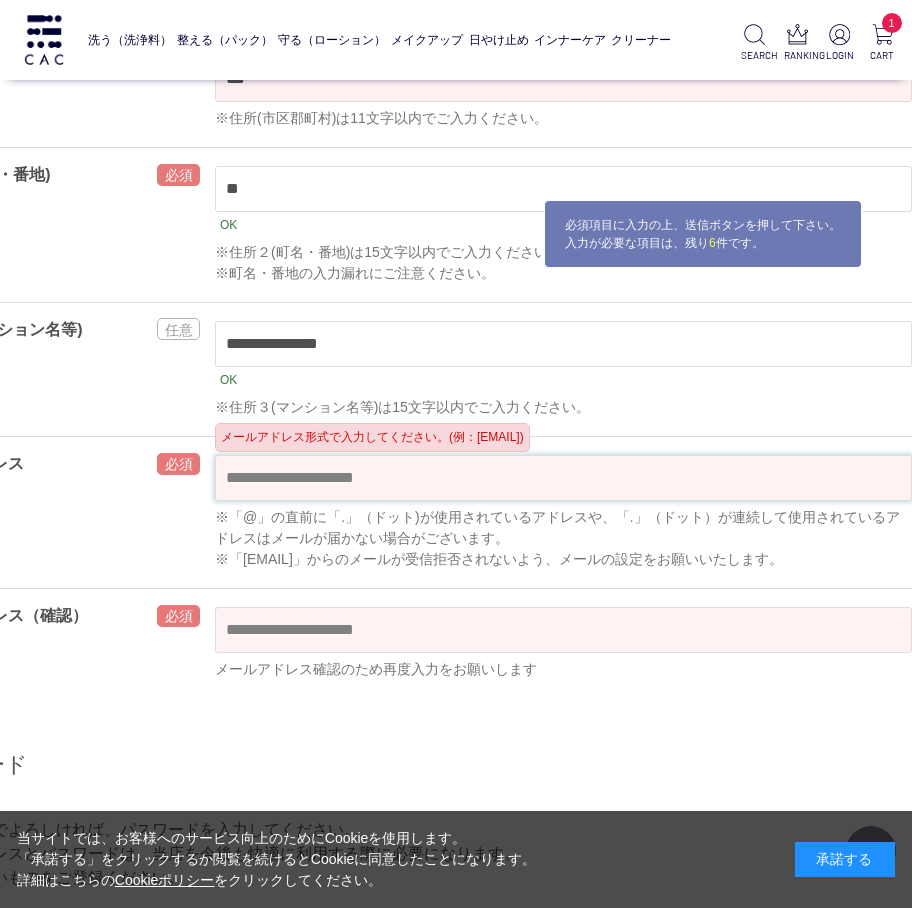 click at bounding box center [563, 478] 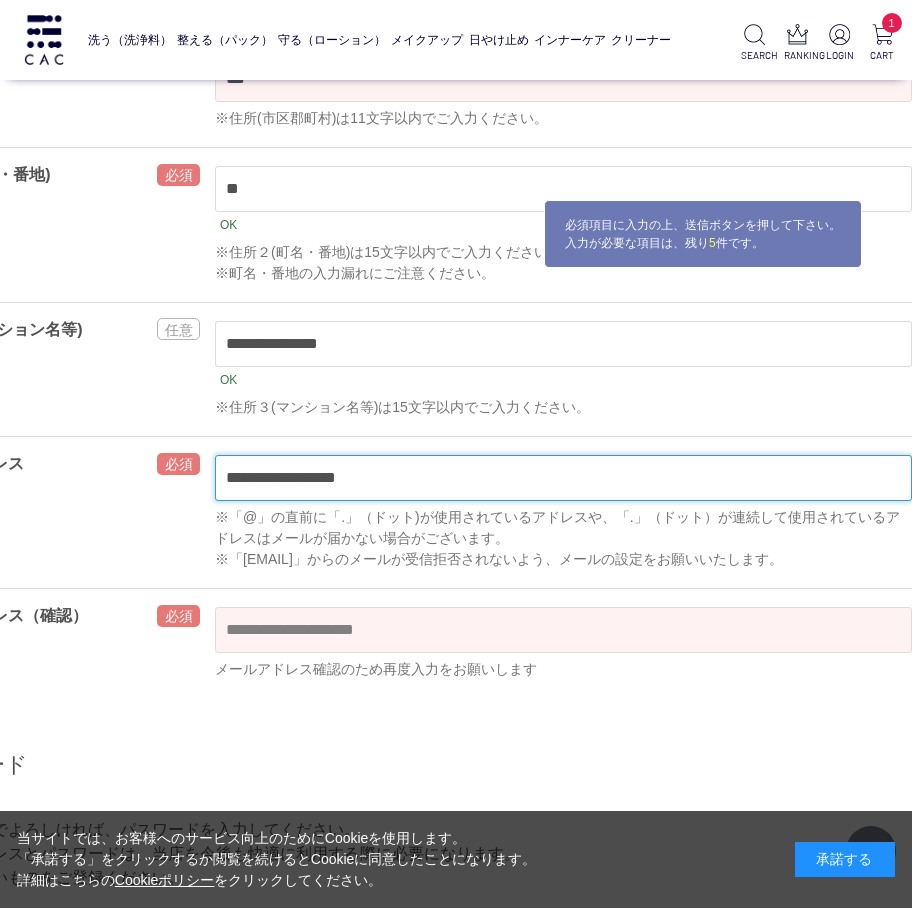 type on "**********" 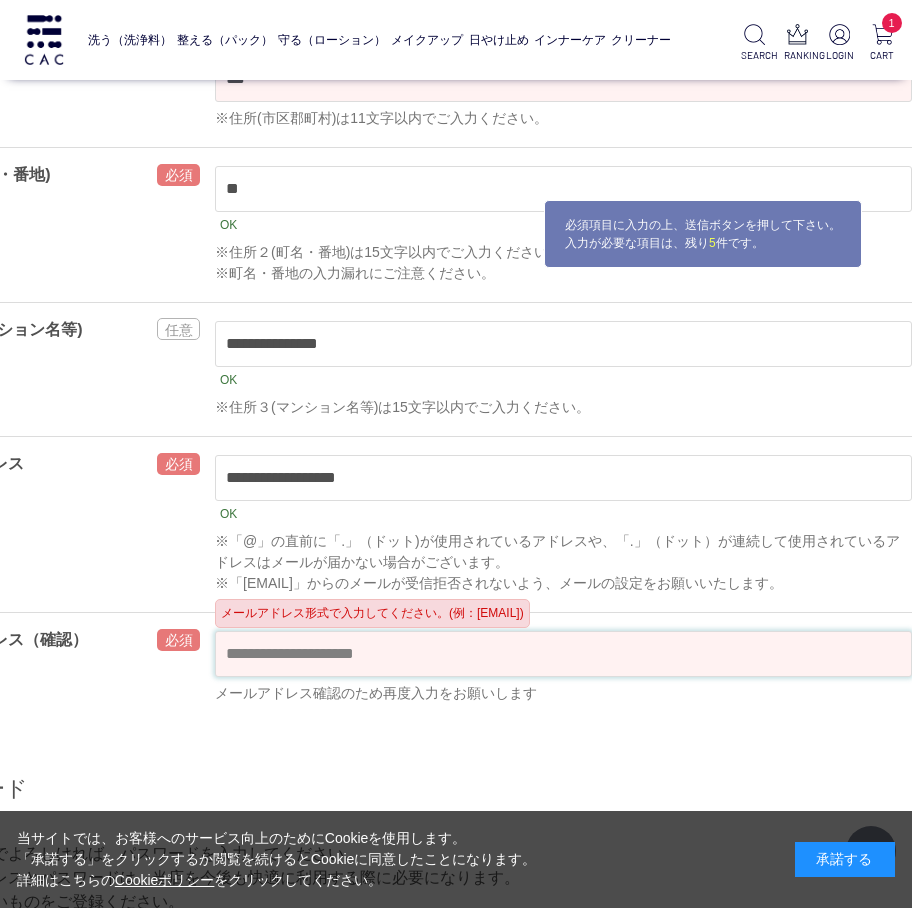 click at bounding box center (563, 654) 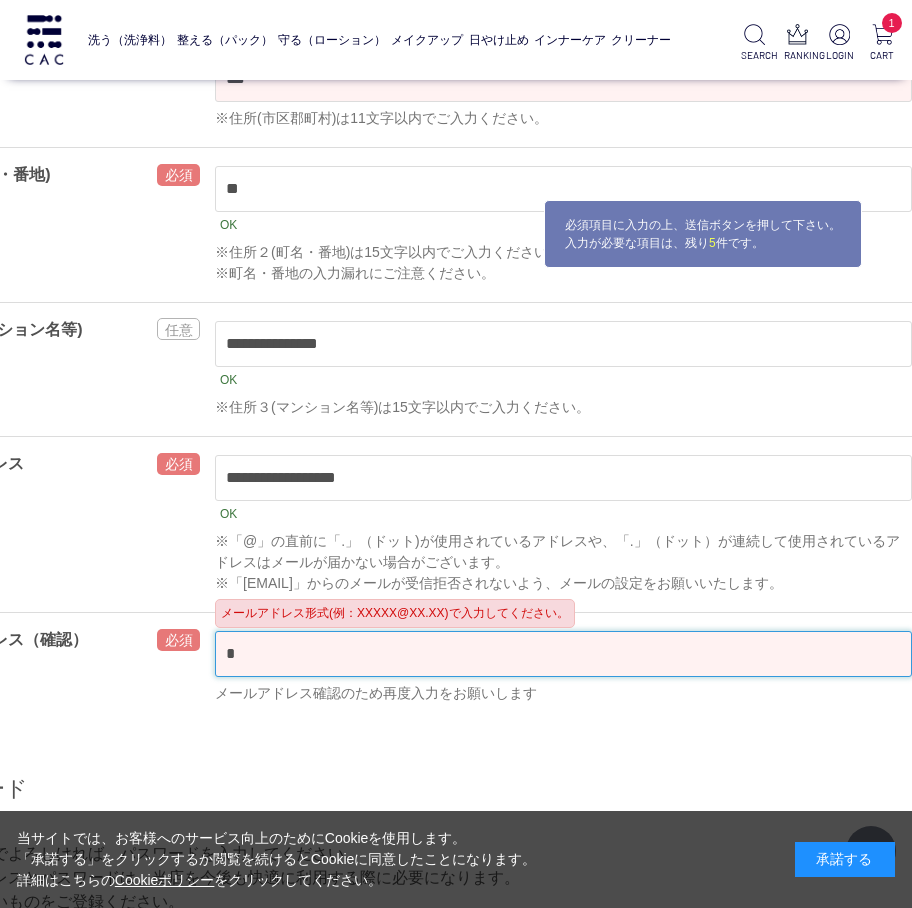 scroll, scrollTop: 1067, scrollLeft: 118, axis: both 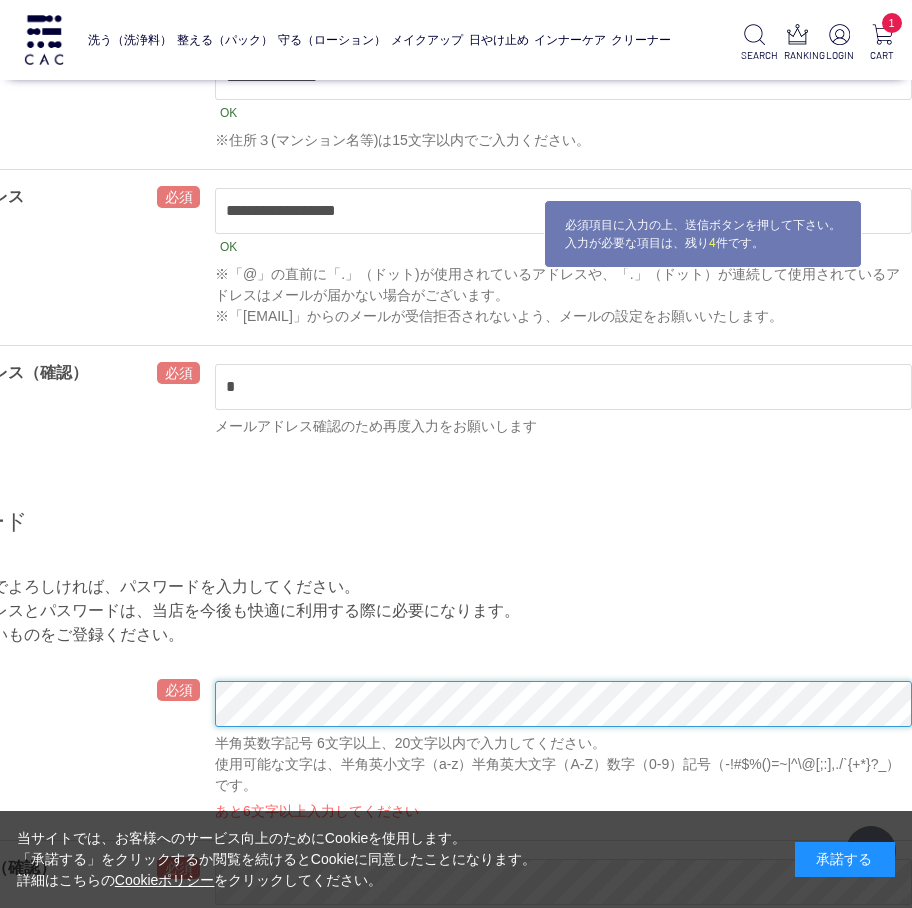 type on "**********" 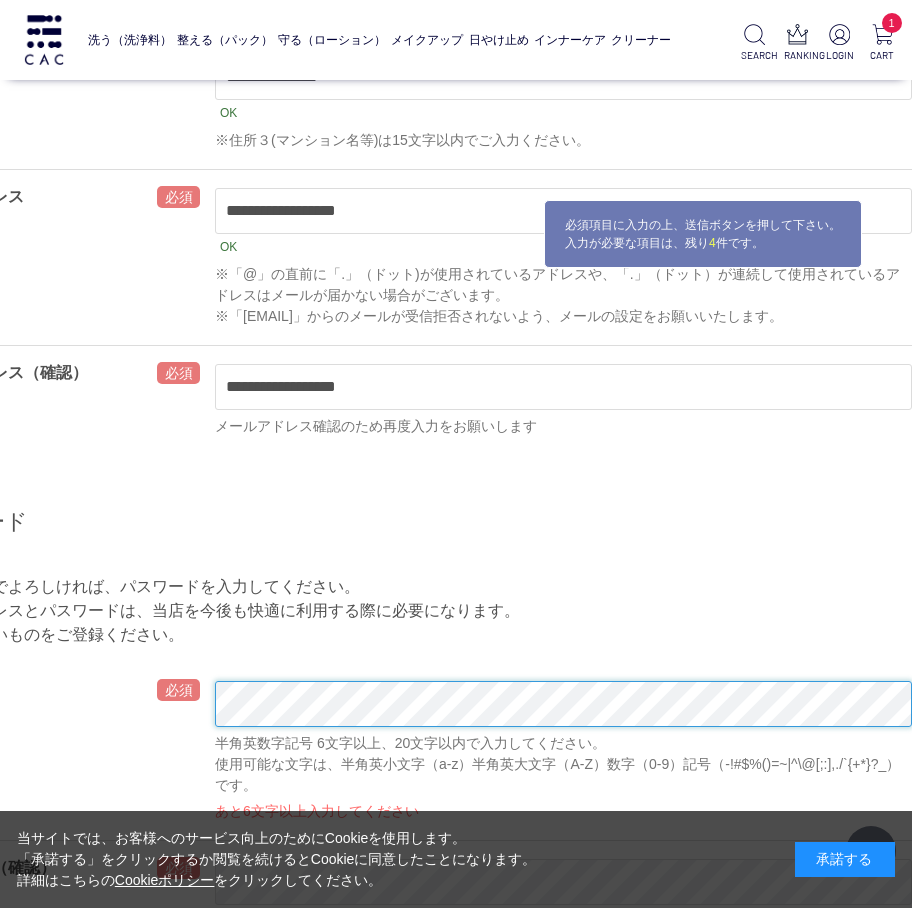 click on "洗う（洗浄料）
液体洗浄料
パウダー洗浄料
泡洗顔料
グッズ
整える（パック）
フェイスパック
ヘアパック
守る（ローション）
保湿化粧水
柔軟化粧水
美容液
ジェル
メイクアップ
ベース
アイ
フェイスカラー
リップ
日やけ止め
インナーケア
クリーナー
SEARCH
RANKING
LOGIN
1
CART
会員登録
** OK" at bounding box center (412, 1383) 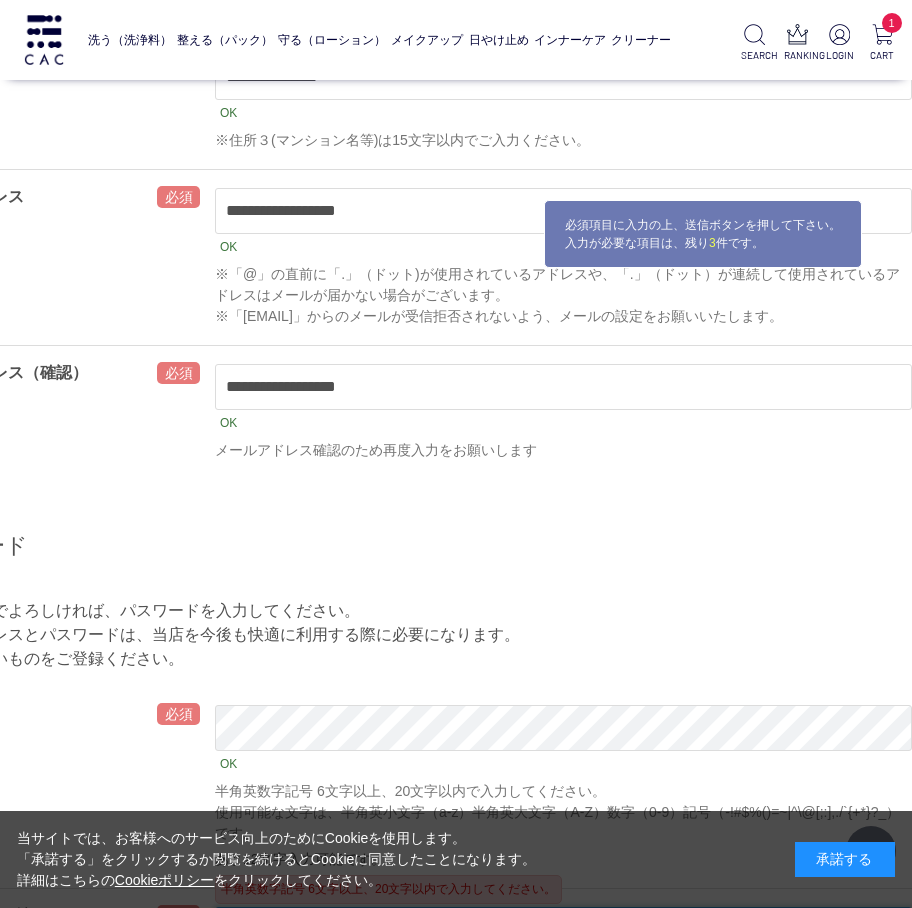 scroll, scrollTop: 1111, scrollLeft: 118, axis: both 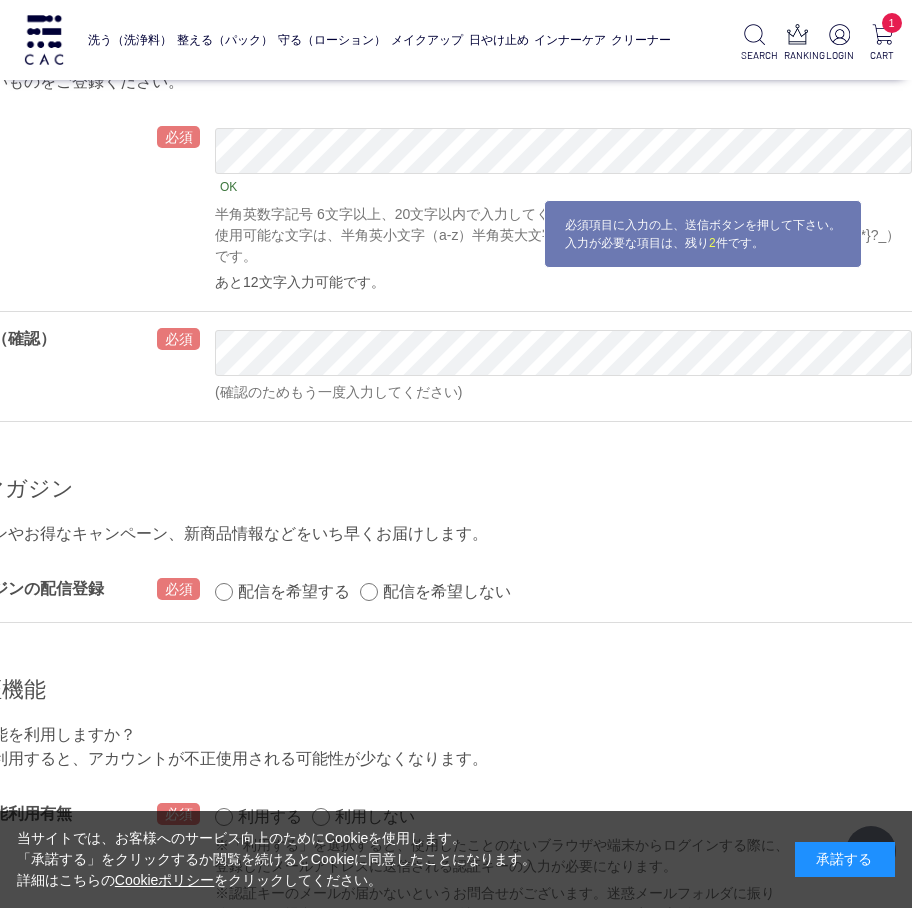 click on "配信を希望する 配信を希望しない OK" at bounding box center (563, 592) 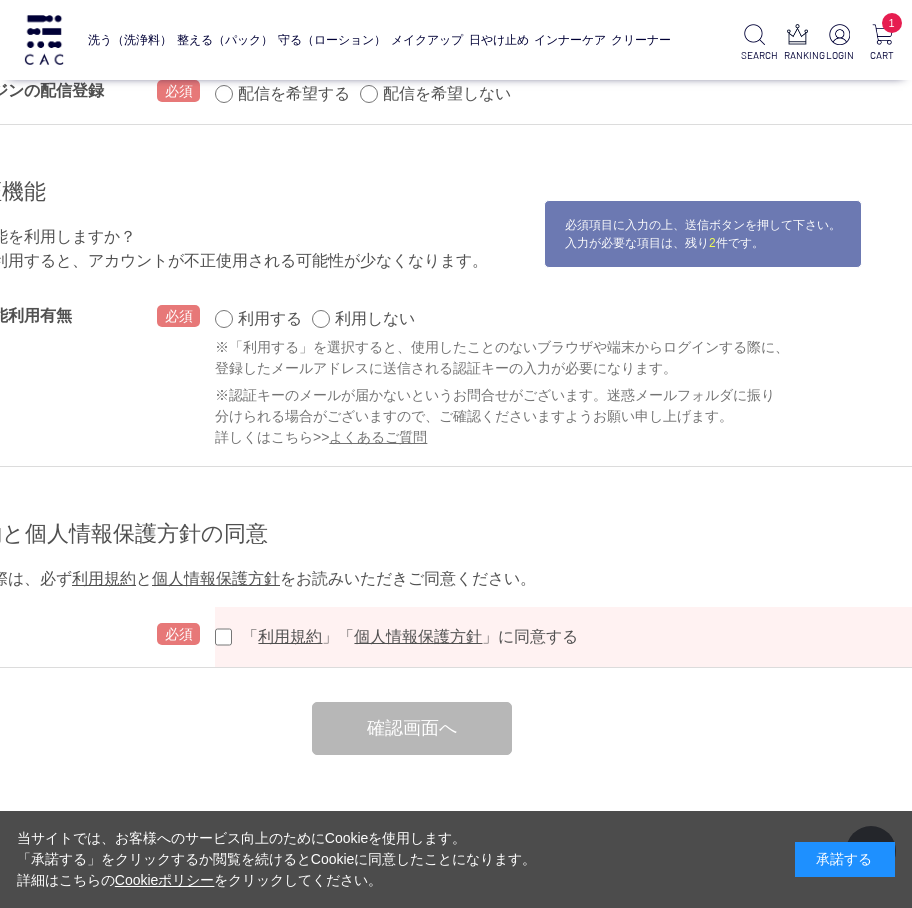 scroll, scrollTop: 2177, scrollLeft: 118, axis: both 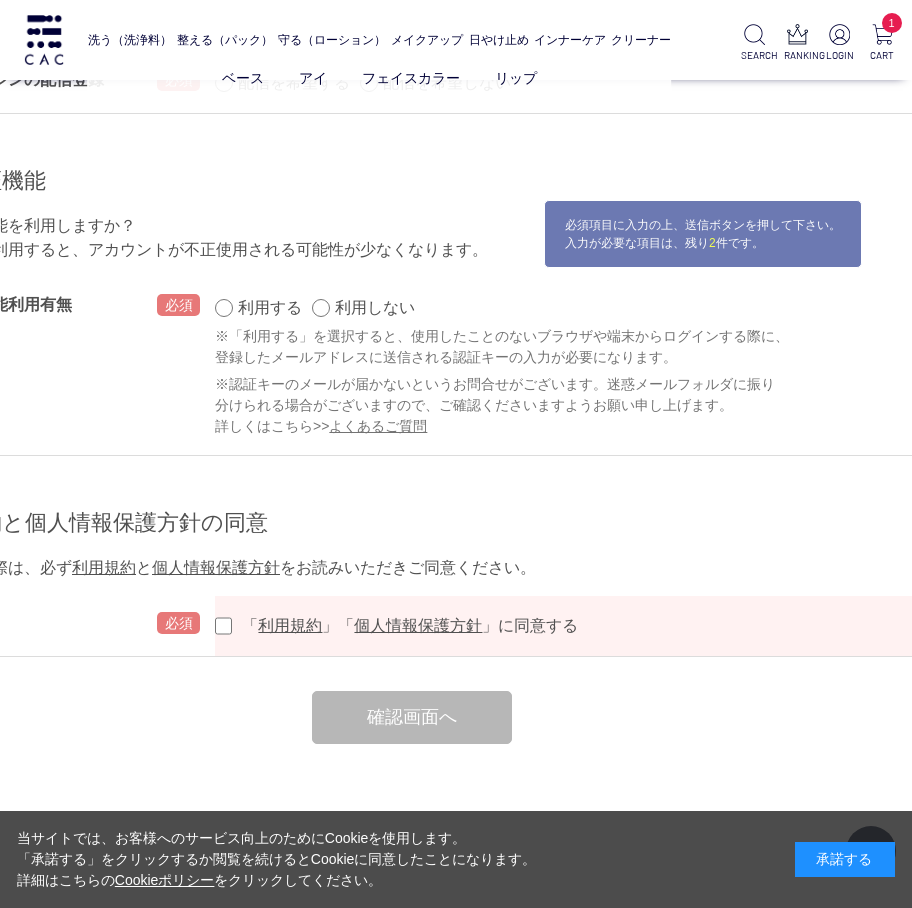 click on "ベース
アイ
フェイスカラー
リップ" at bounding box center [380, 78] 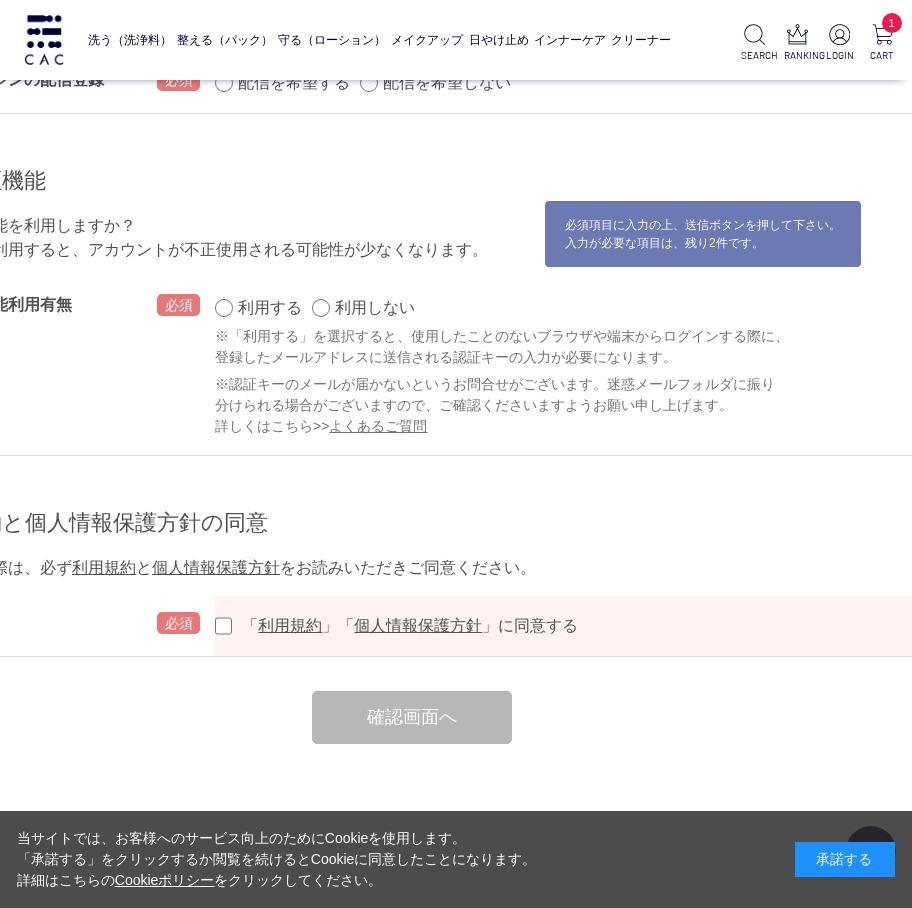 scroll, scrollTop: 1911, scrollLeft: 118, axis: both 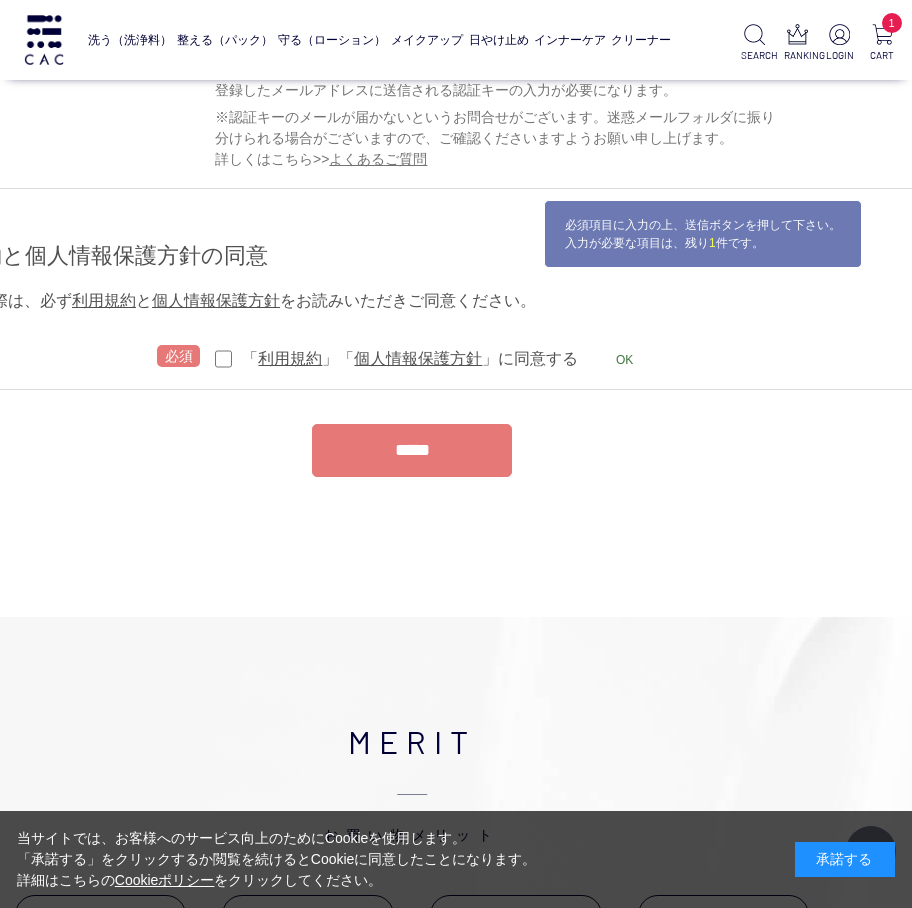 click on "洗う（洗浄料）
液体洗浄料
パウダー洗浄料
泡洗顔料
グッズ
整える（パック）
フェイスパック
ヘアパック
守る（ローション）
保湿化粧水
柔軟化粧水
美容液
ジェル
メイクアップ
ベース
アイ
フェイスカラー
リップ
日やけ止め
インナーケア
クリーナー
SEARCH
RANKING
LOGIN
1
CART
会員登録
*" at bounding box center (412, 42) 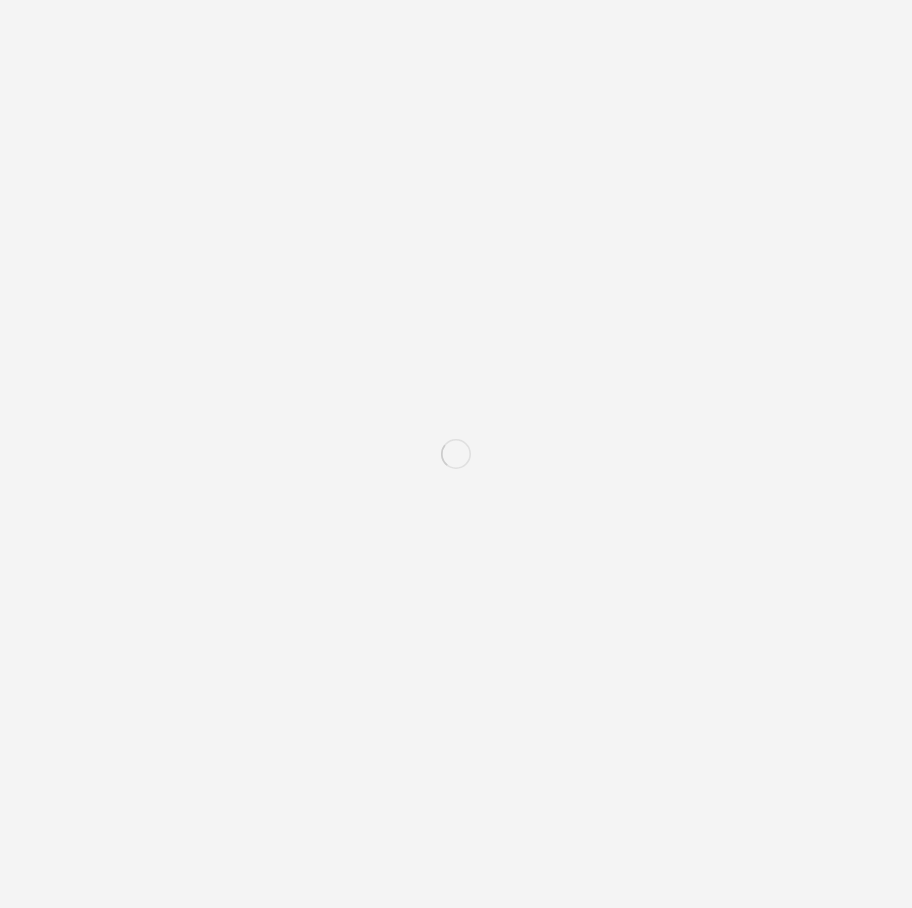 scroll, scrollTop: 0, scrollLeft: 0, axis: both 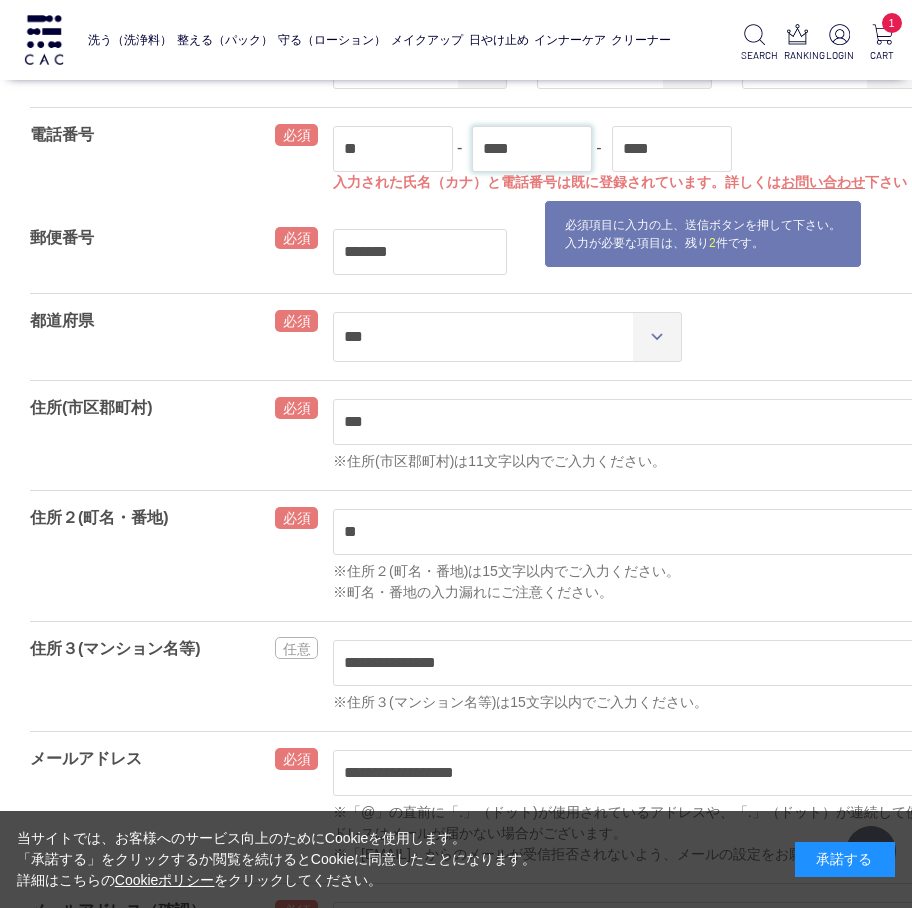 drag, startPoint x: 546, startPoint y: 135, endPoint x: 520, endPoint y: 143, distance: 27.202942 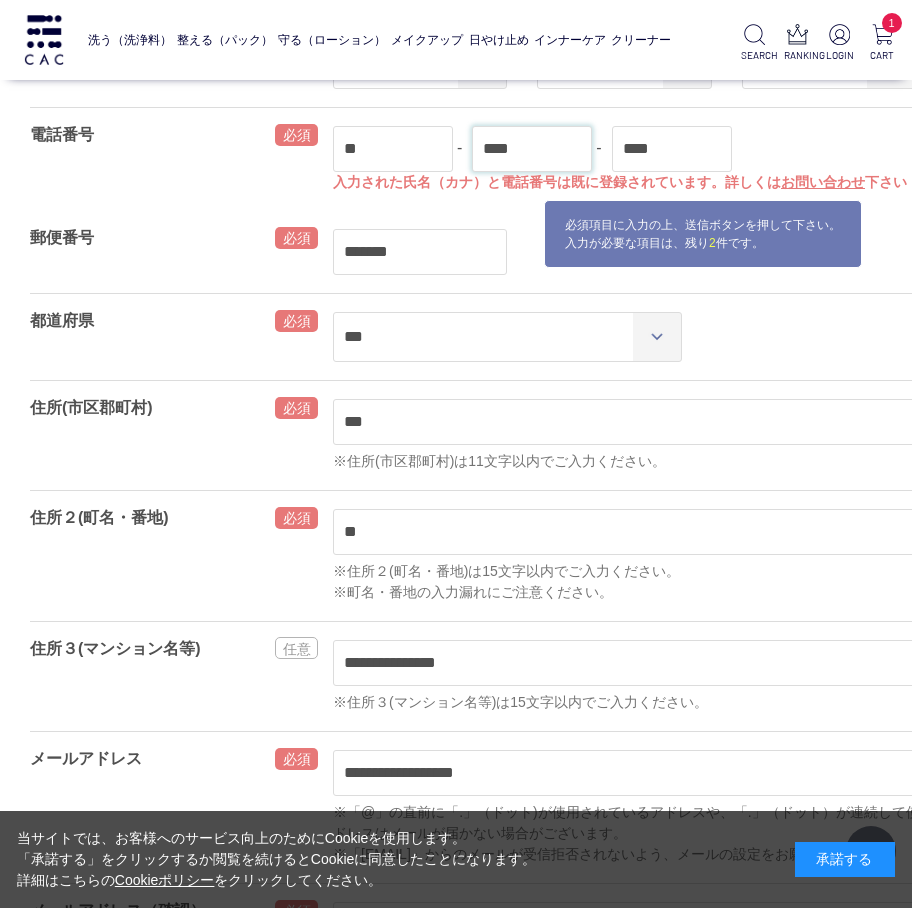 click on "****" at bounding box center [532, 149] 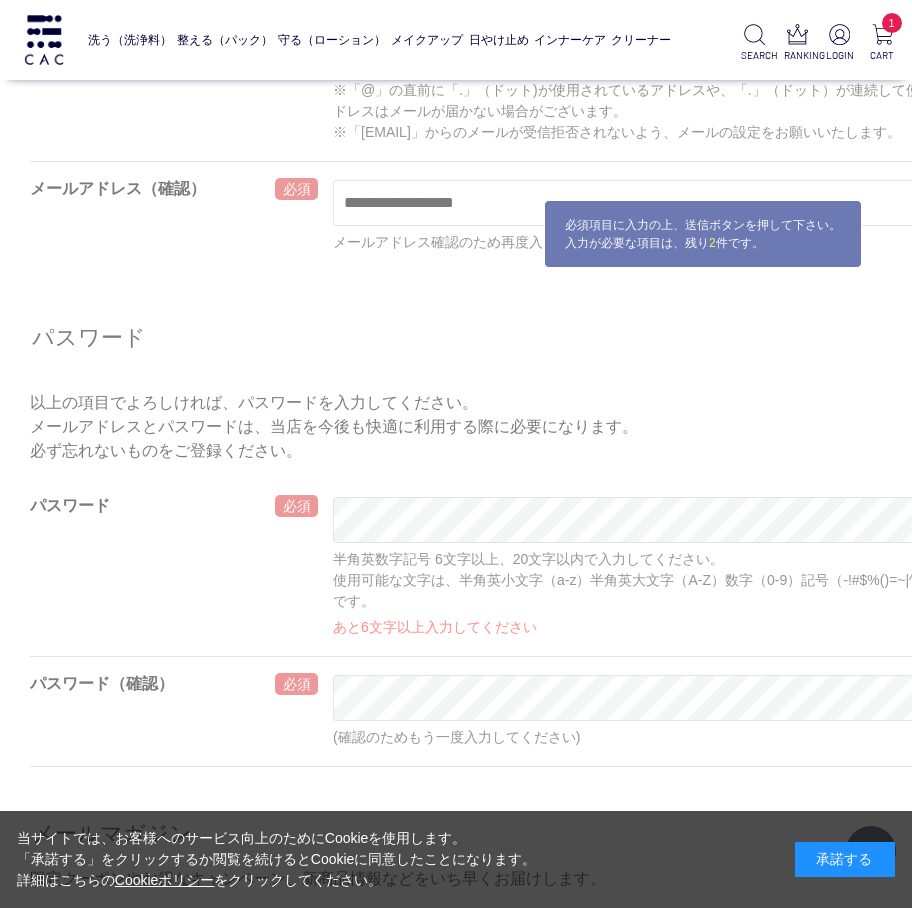 scroll, scrollTop: 1333, scrollLeft: 0, axis: vertical 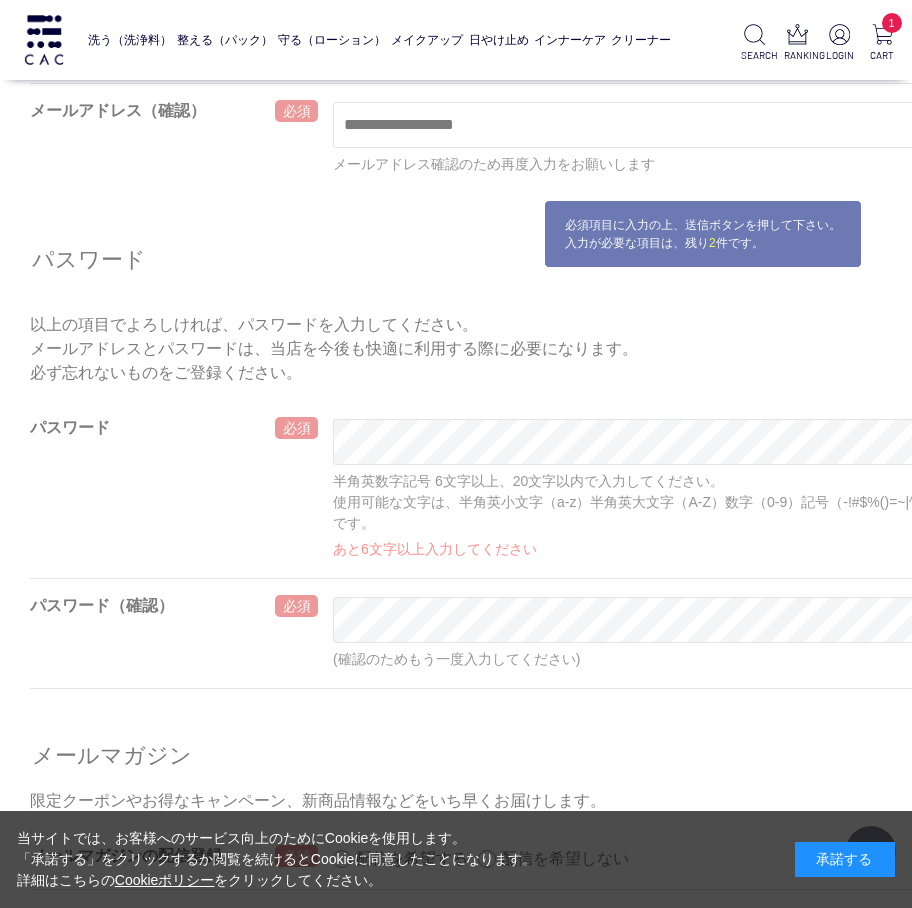 type on "****" 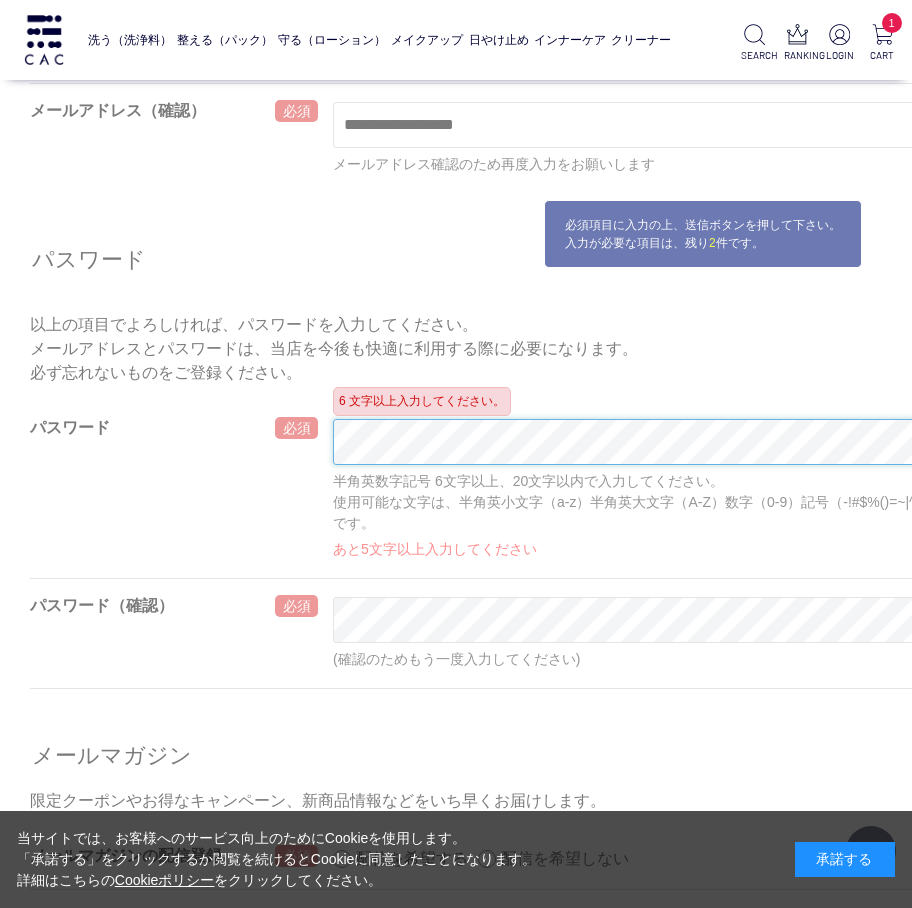scroll, scrollTop: 1312, scrollLeft: 0, axis: vertical 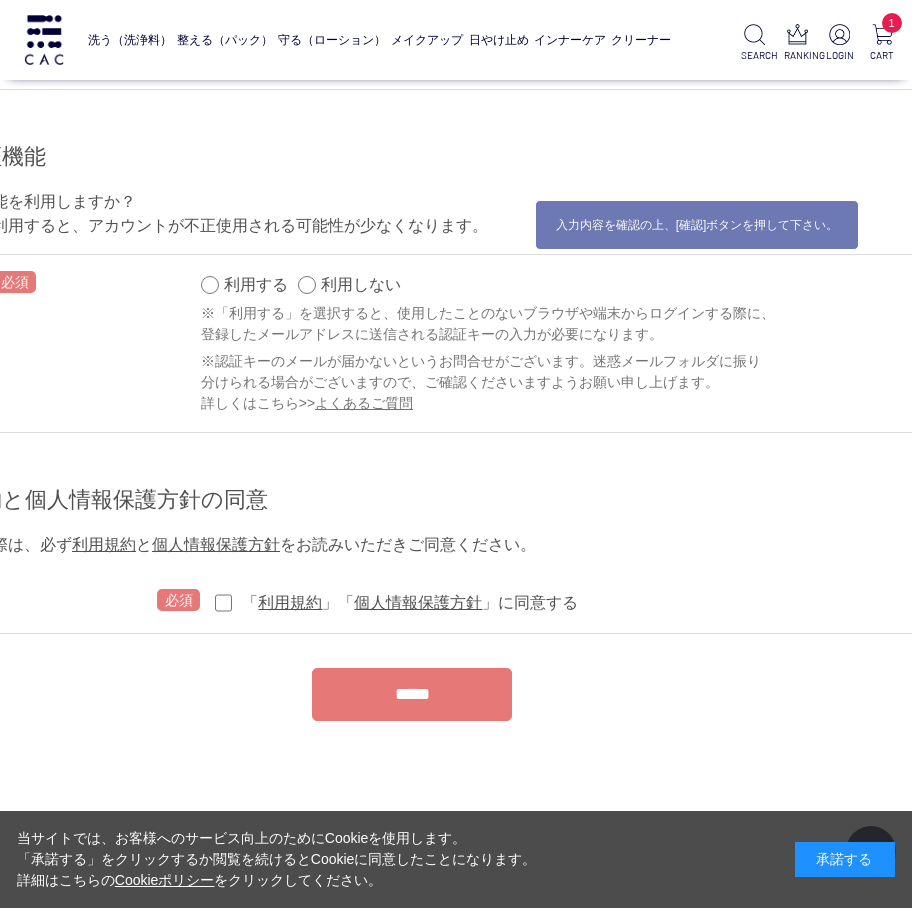 click on "*****" at bounding box center (412, 694) 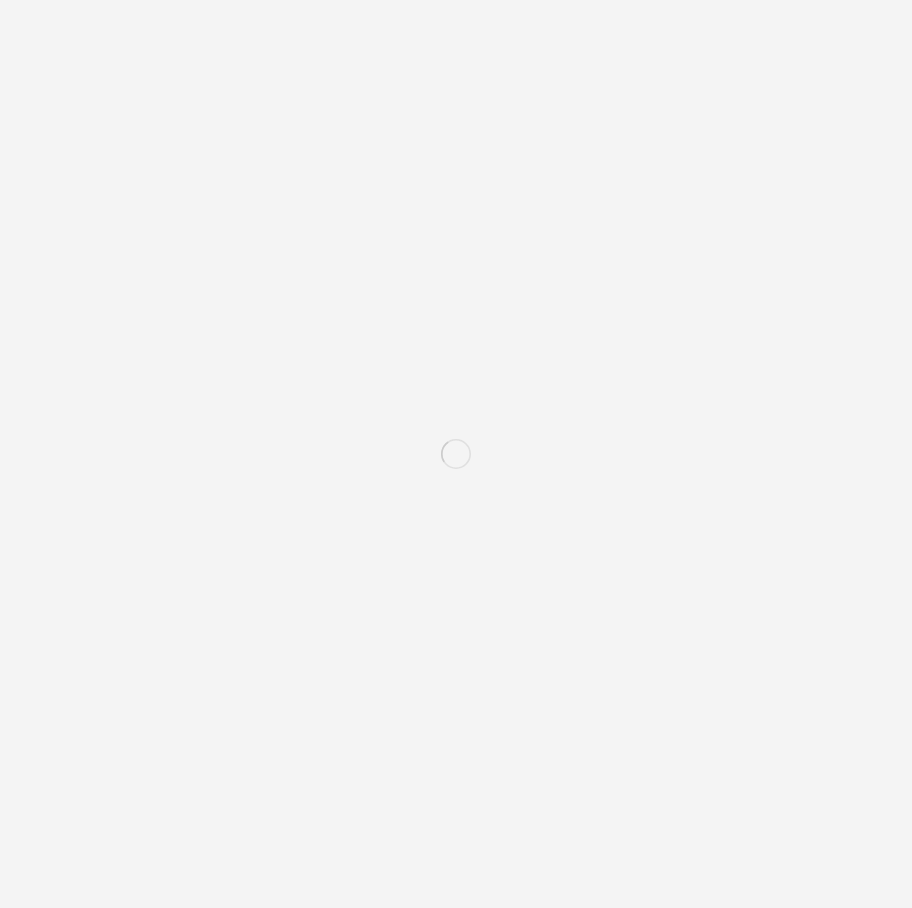 scroll, scrollTop: 0, scrollLeft: 0, axis: both 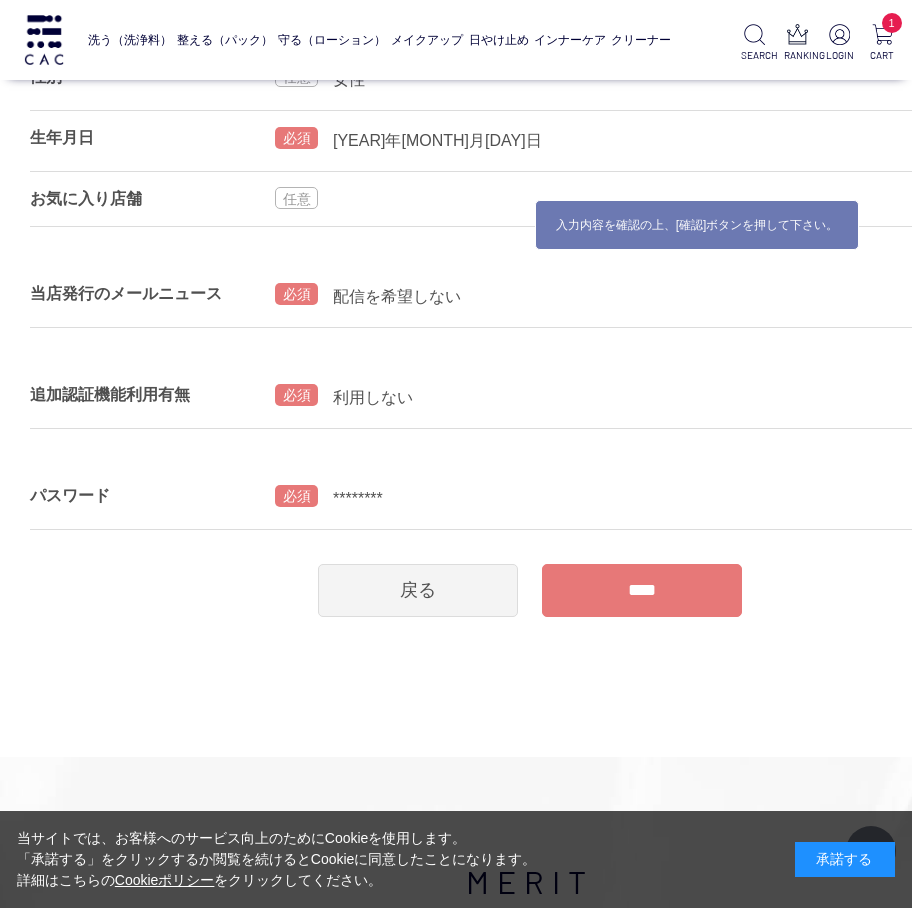 click on "****" at bounding box center [642, 590] 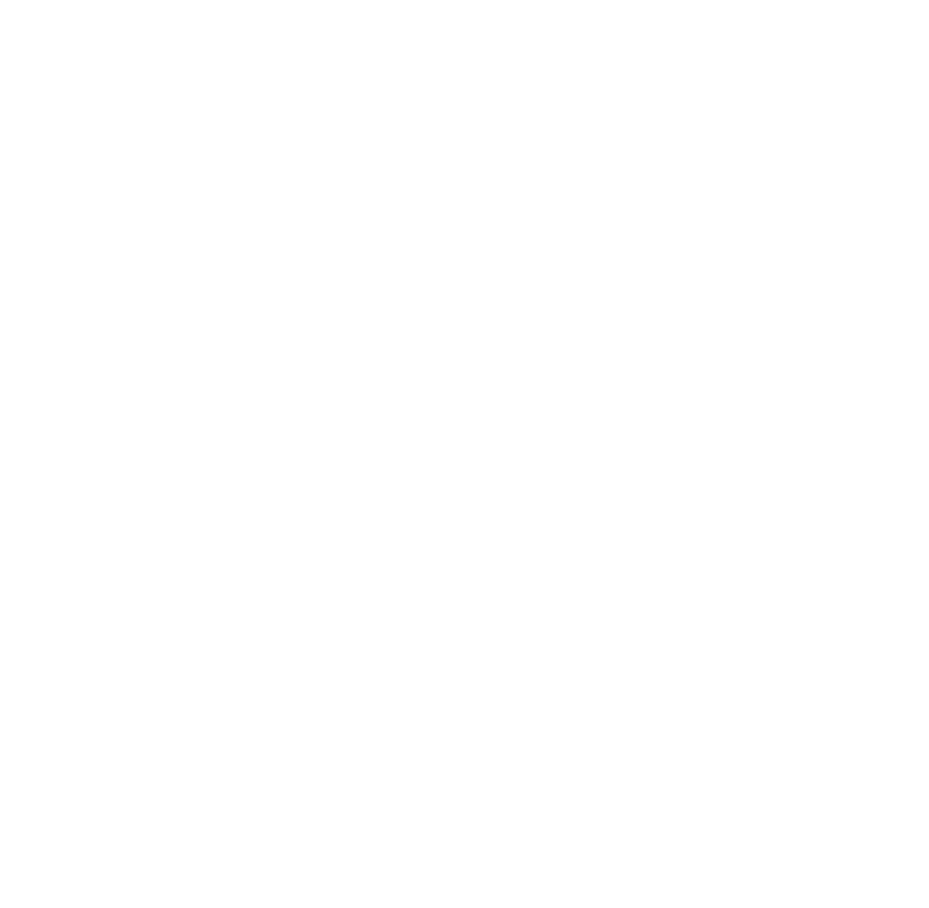 scroll, scrollTop: 0, scrollLeft: 0, axis: both 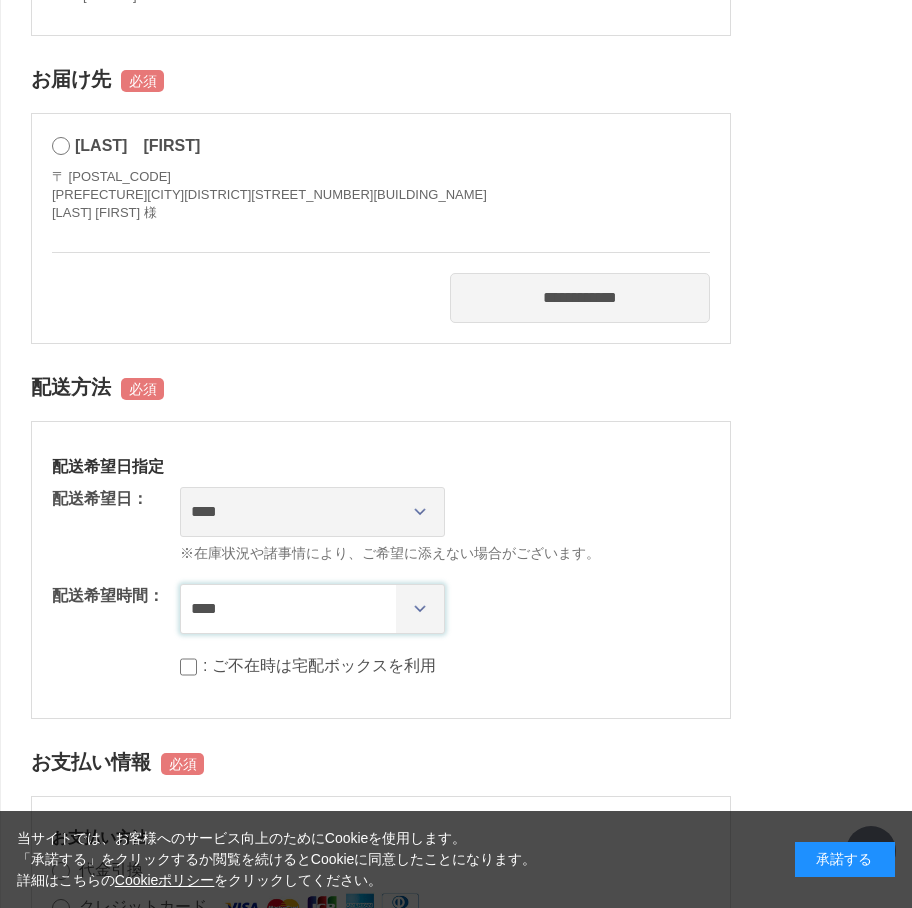 drag, startPoint x: 390, startPoint y: 590, endPoint x: 384, endPoint y: 599, distance: 10.816654 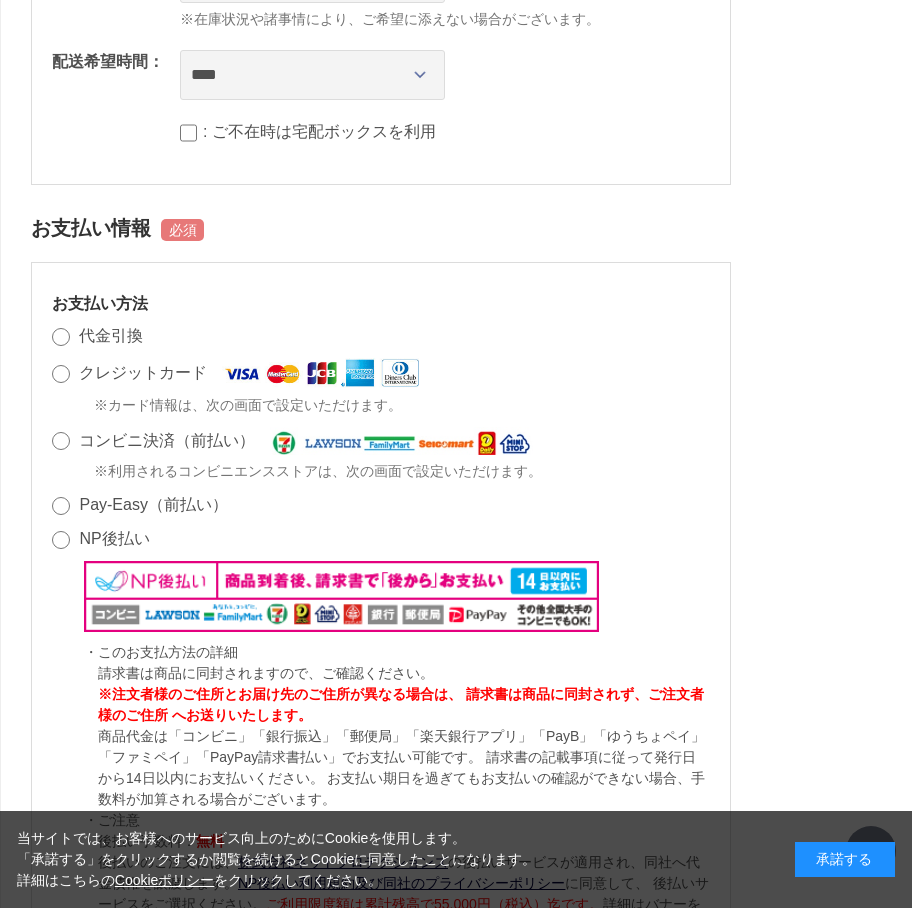 click on "クレジットカード" at bounding box center [143, 372] 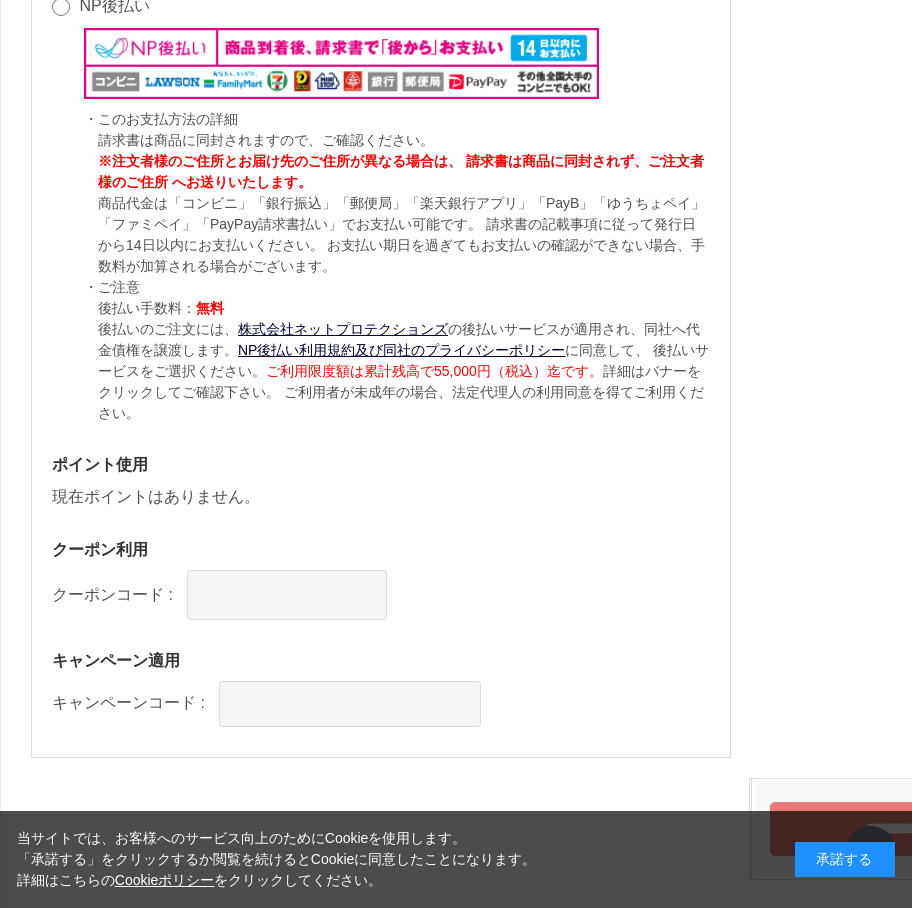 scroll, scrollTop: 1837, scrollLeft: 0, axis: vertical 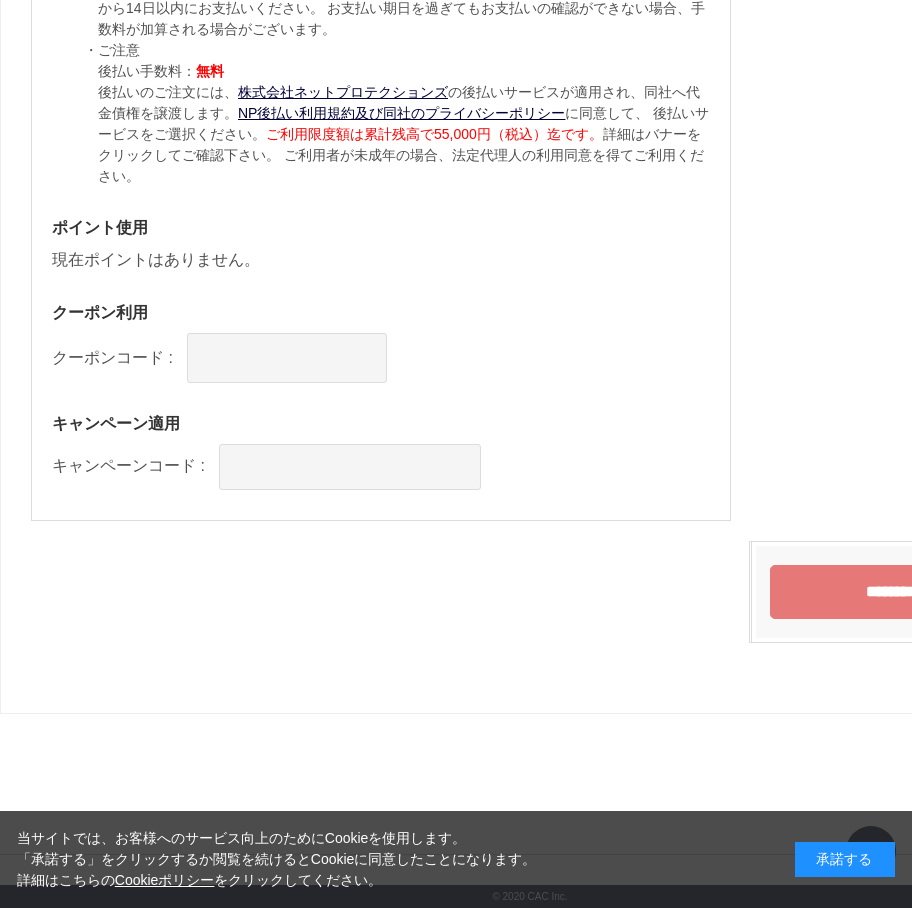 click on "********" at bounding box center (891, 592) 